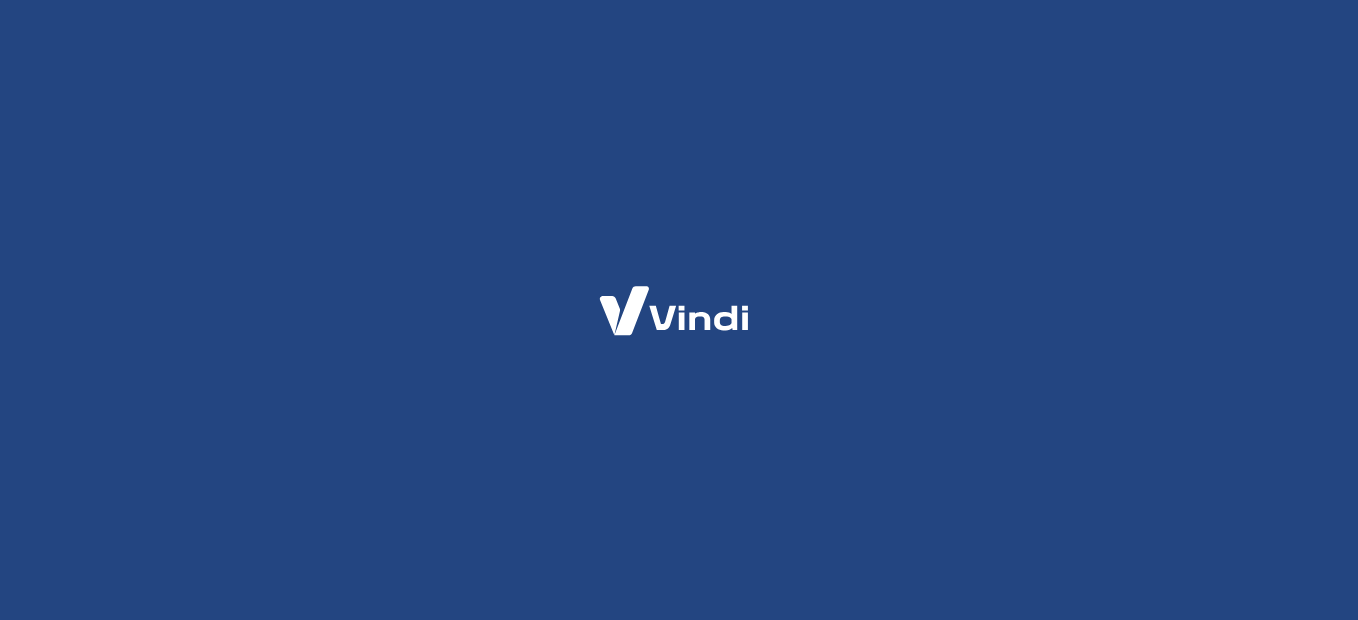 scroll, scrollTop: 0, scrollLeft: 0, axis: both 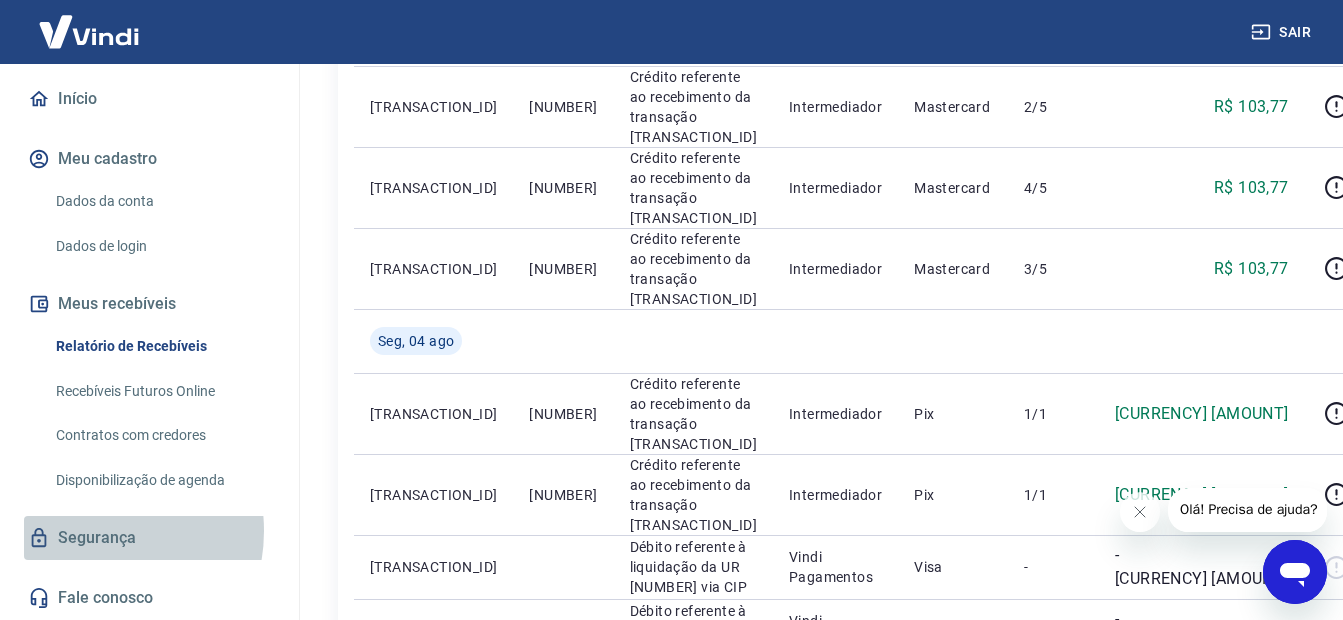 click on "Segurança" at bounding box center [149, 538] 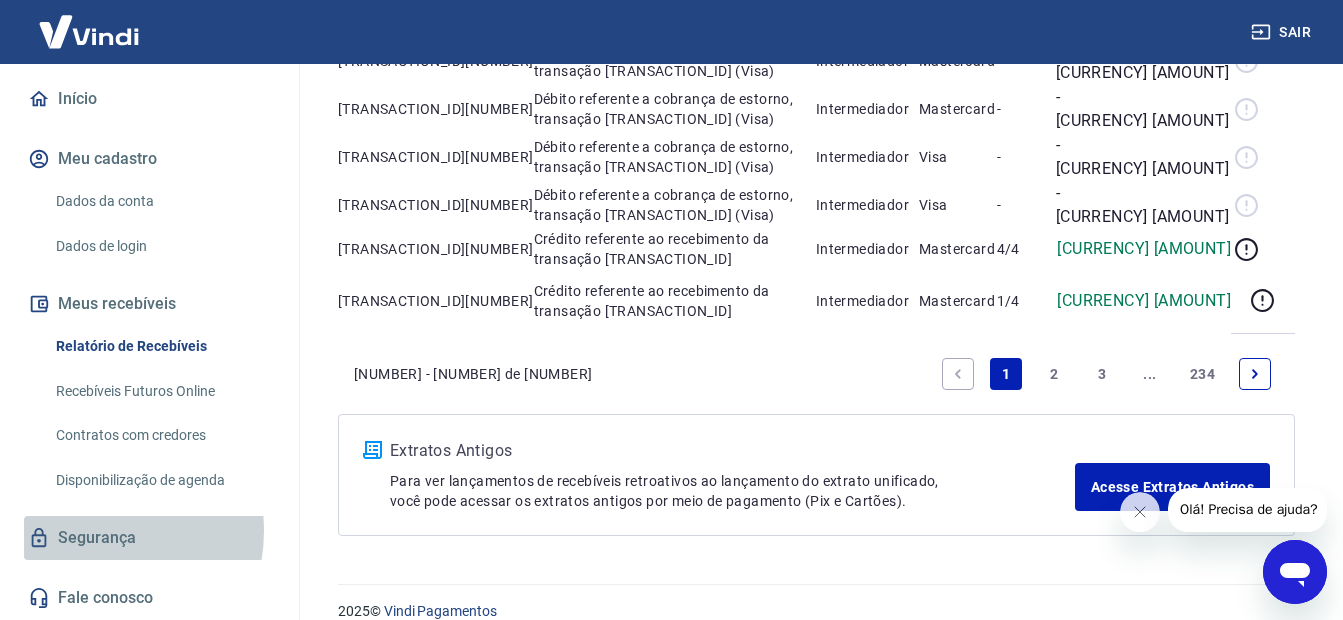 scroll, scrollTop: 0, scrollLeft: 0, axis: both 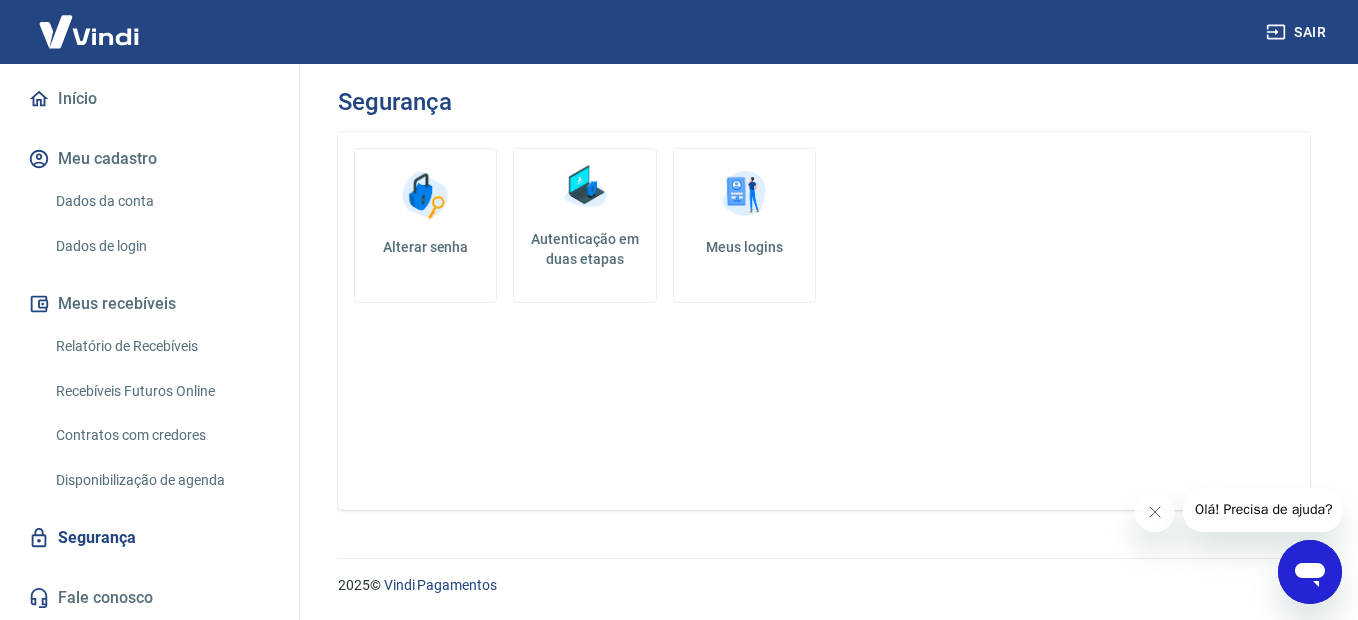 click on "Relatório de Recebíveis" at bounding box center [161, 346] 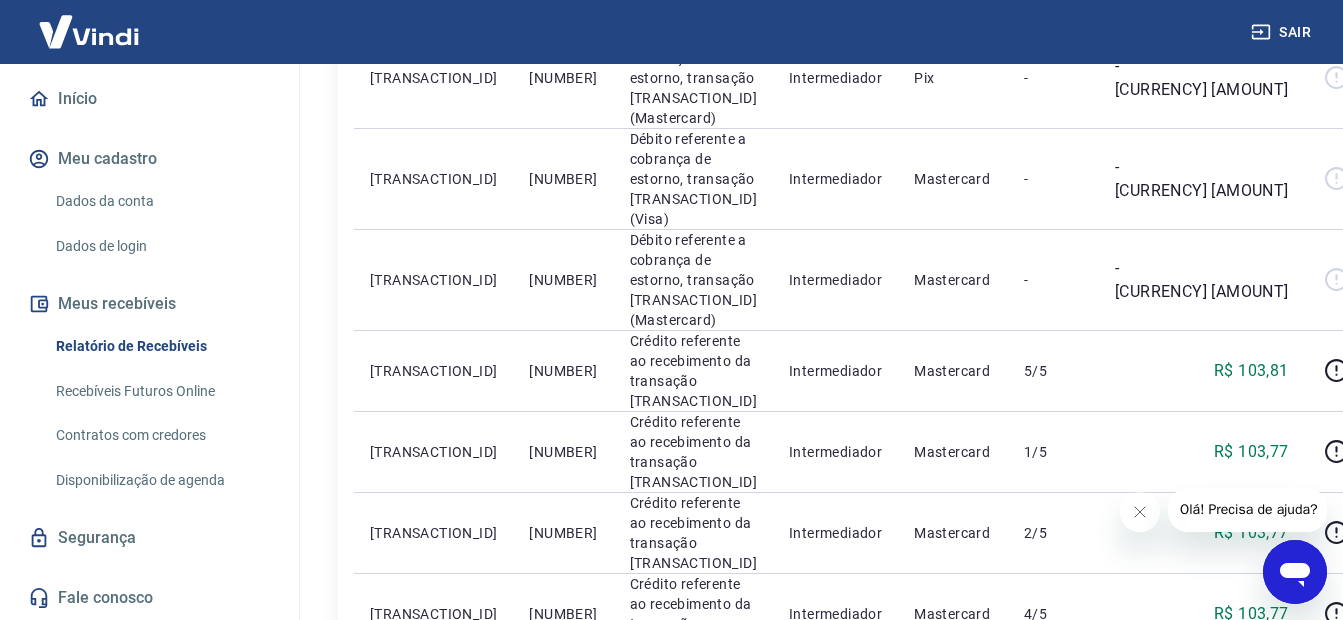 scroll, scrollTop: 600, scrollLeft: 0, axis: vertical 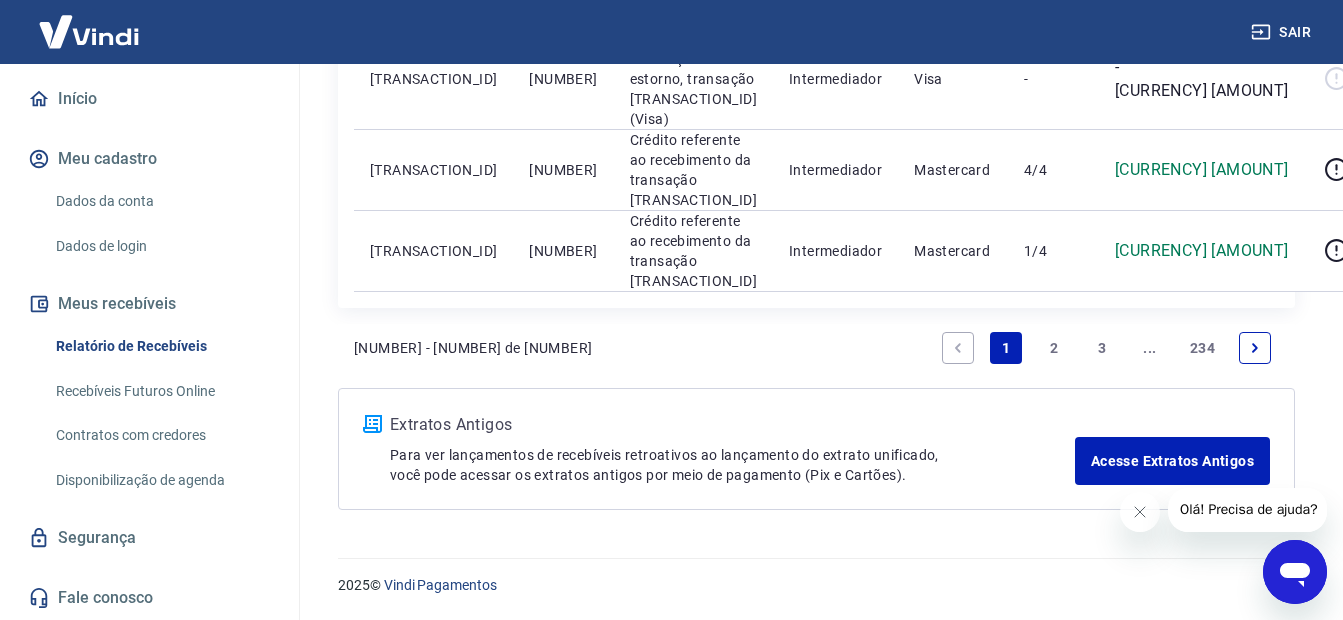 click on "2" at bounding box center (1054, 348) 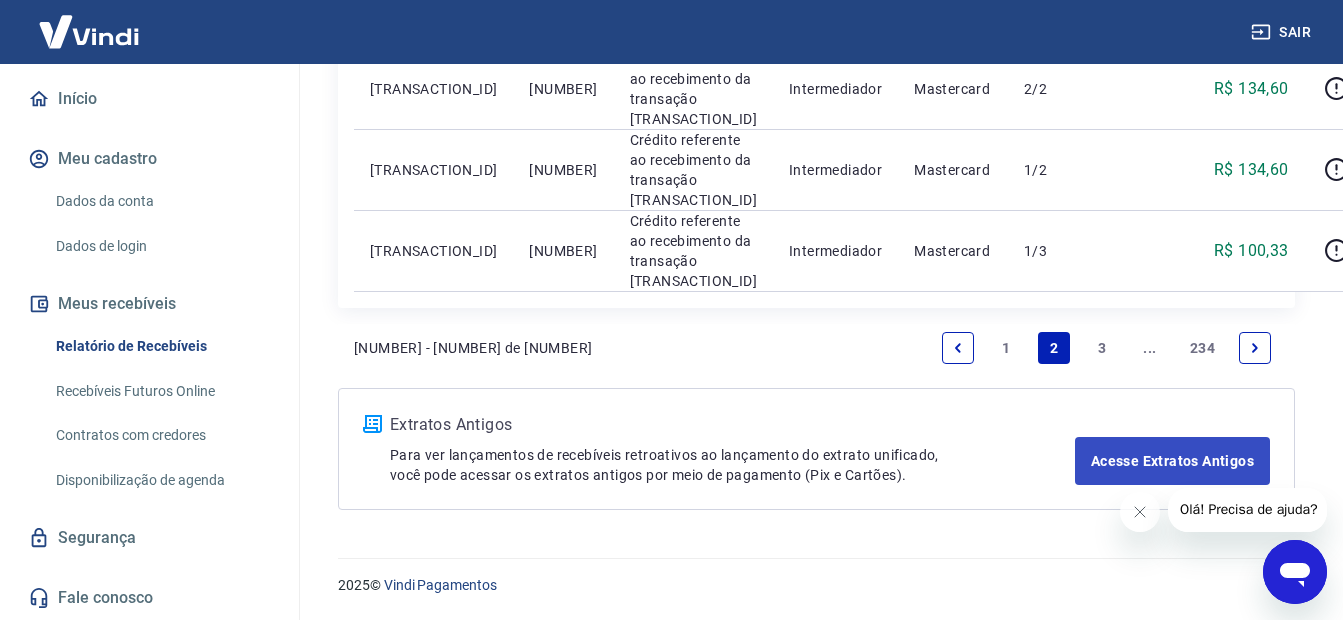 scroll, scrollTop: 2494, scrollLeft: 0, axis: vertical 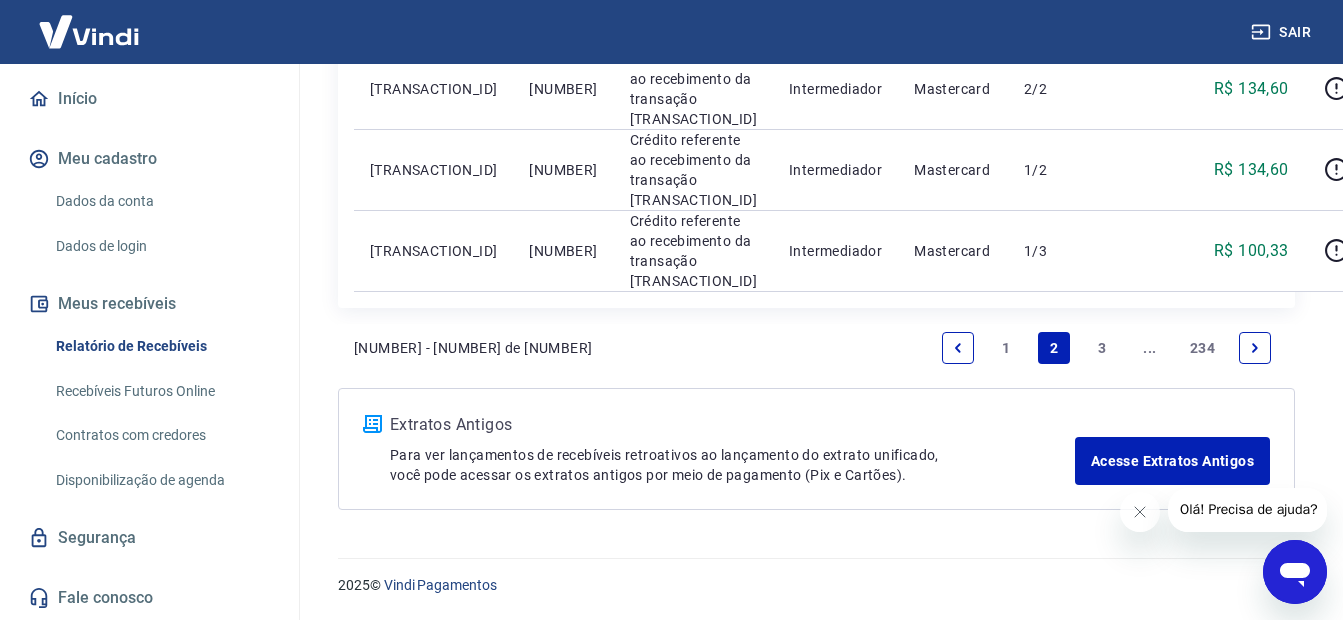 click 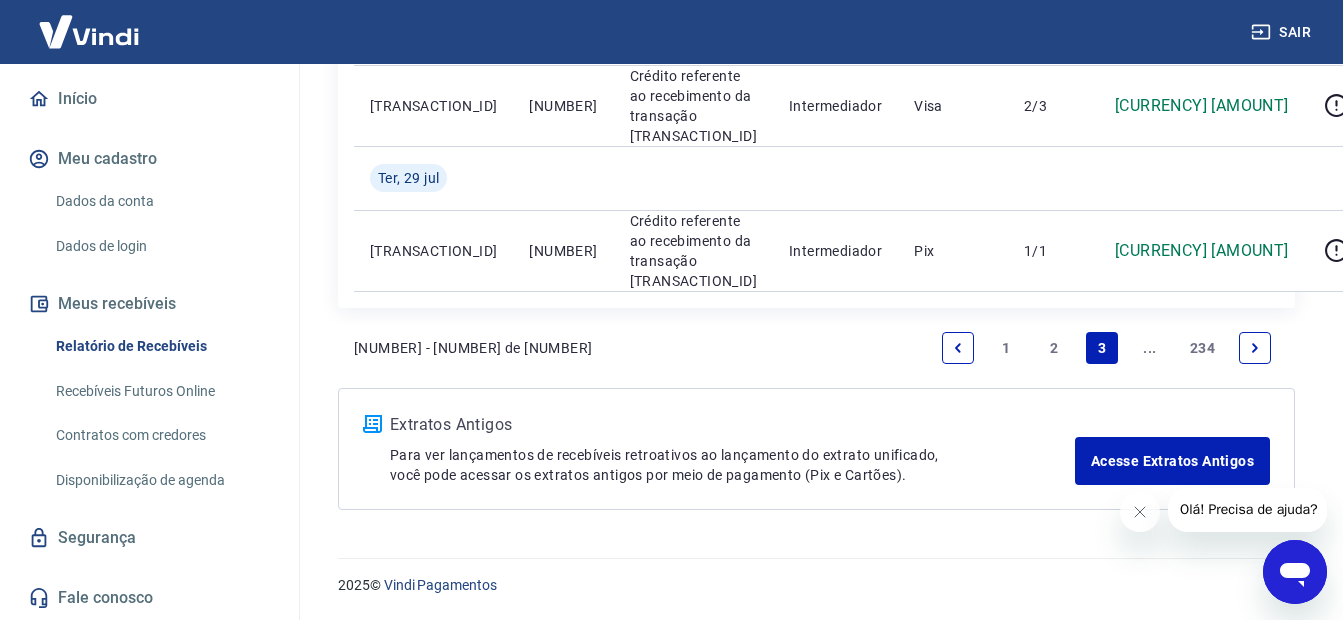 scroll, scrollTop: 1896, scrollLeft: 0, axis: vertical 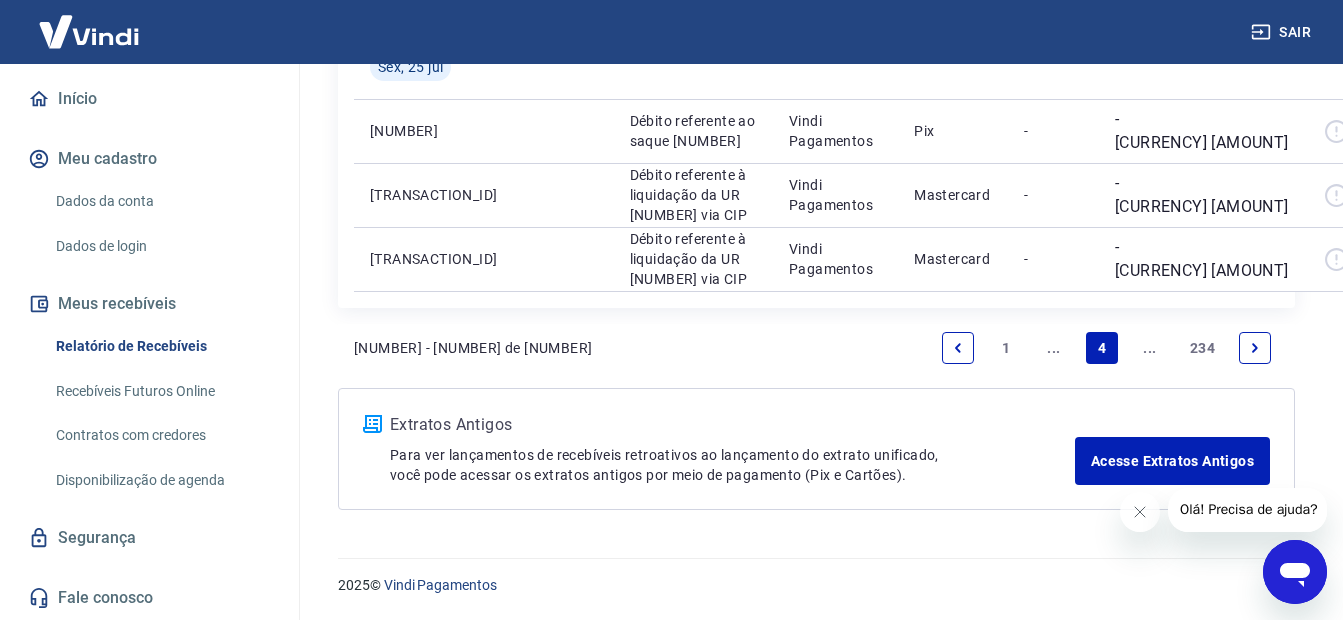 click 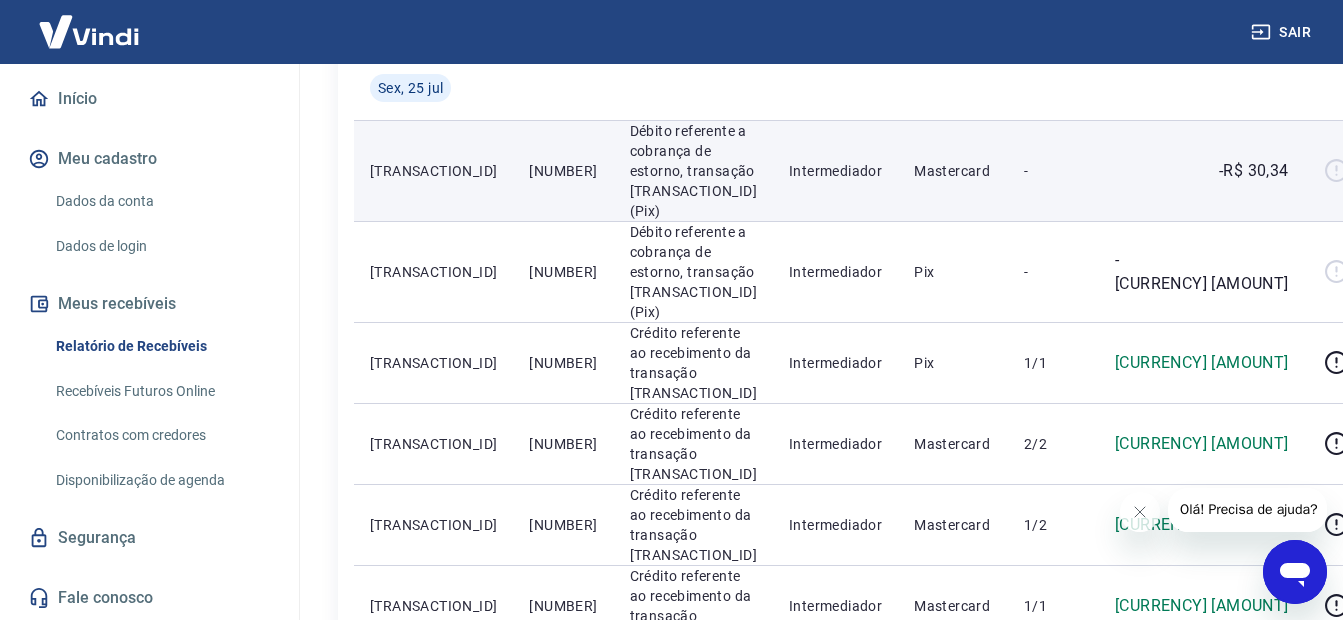 scroll, scrollTop: 400, scrollLeft: 0, axis: vertical 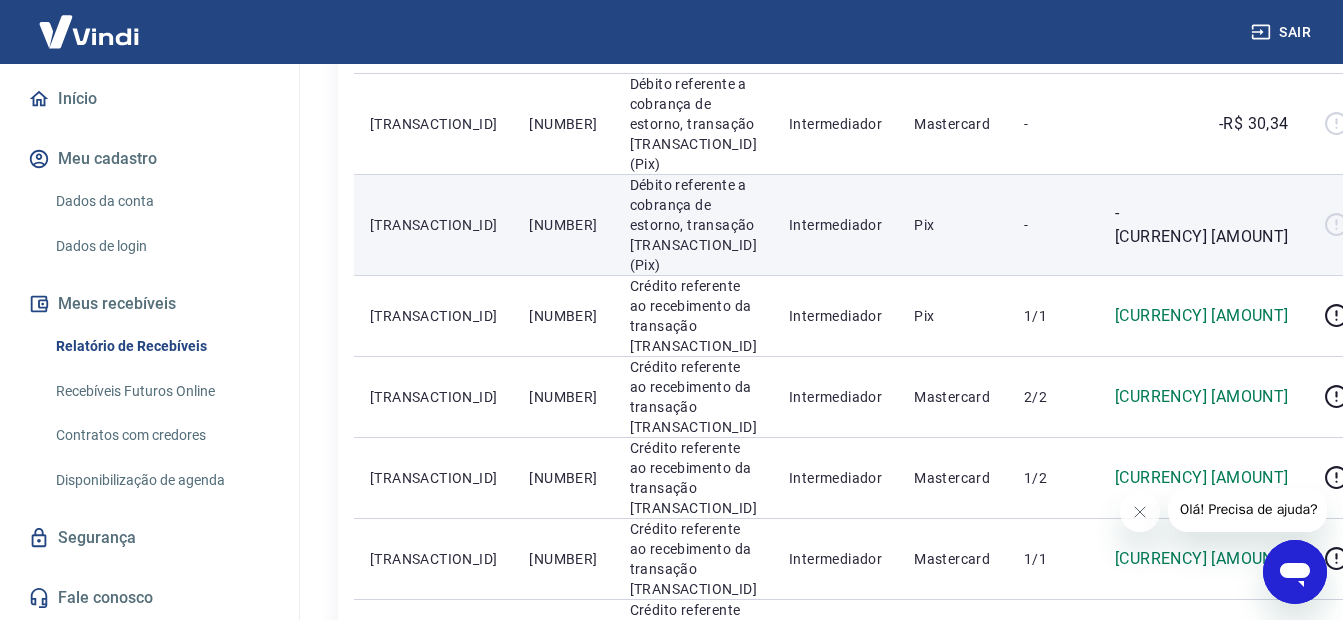 drag, startPoint x: 741, startPoint y: 264, endPoint x: 615, endPoint y: 188, distance: 147.14618 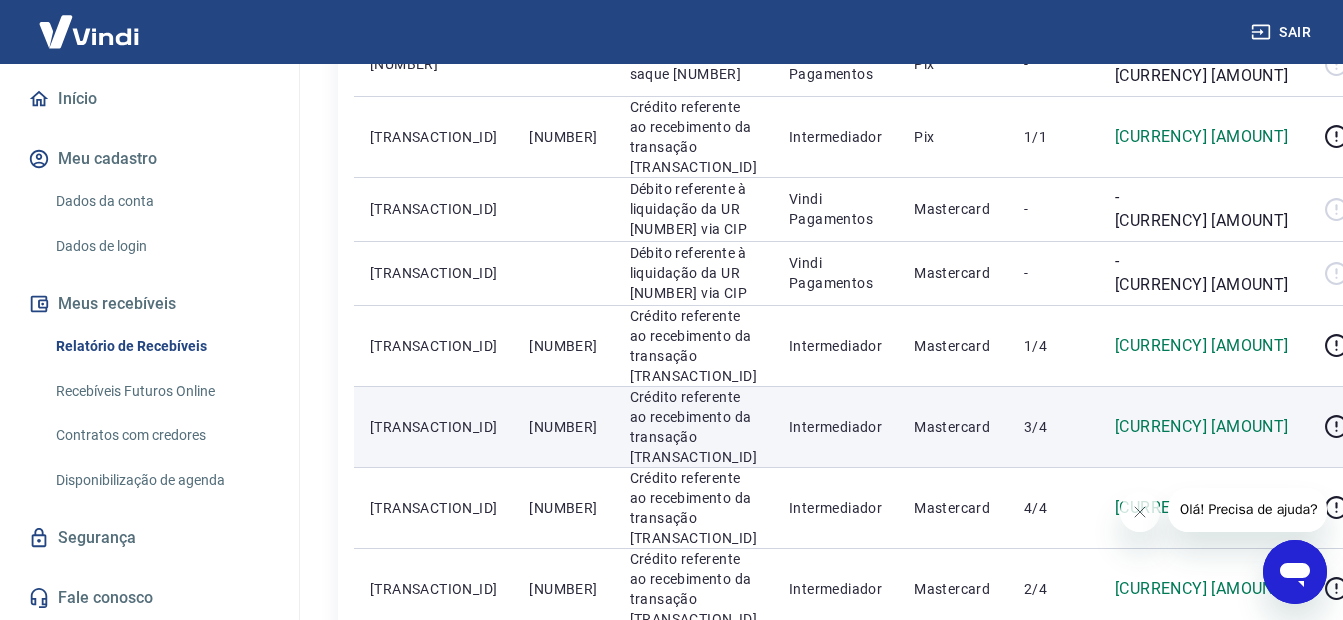 scroll, scrollTop: 1872, scrollLeft: 0, axis: vertical 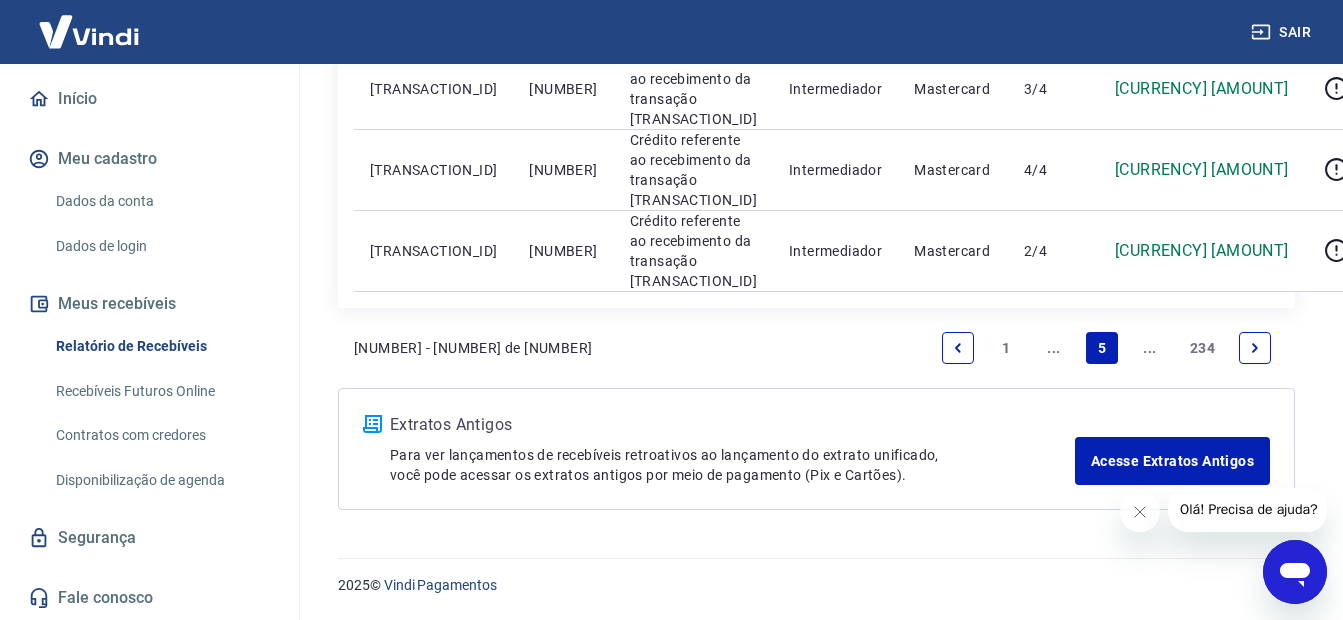 click at bounding box center [958, 348] 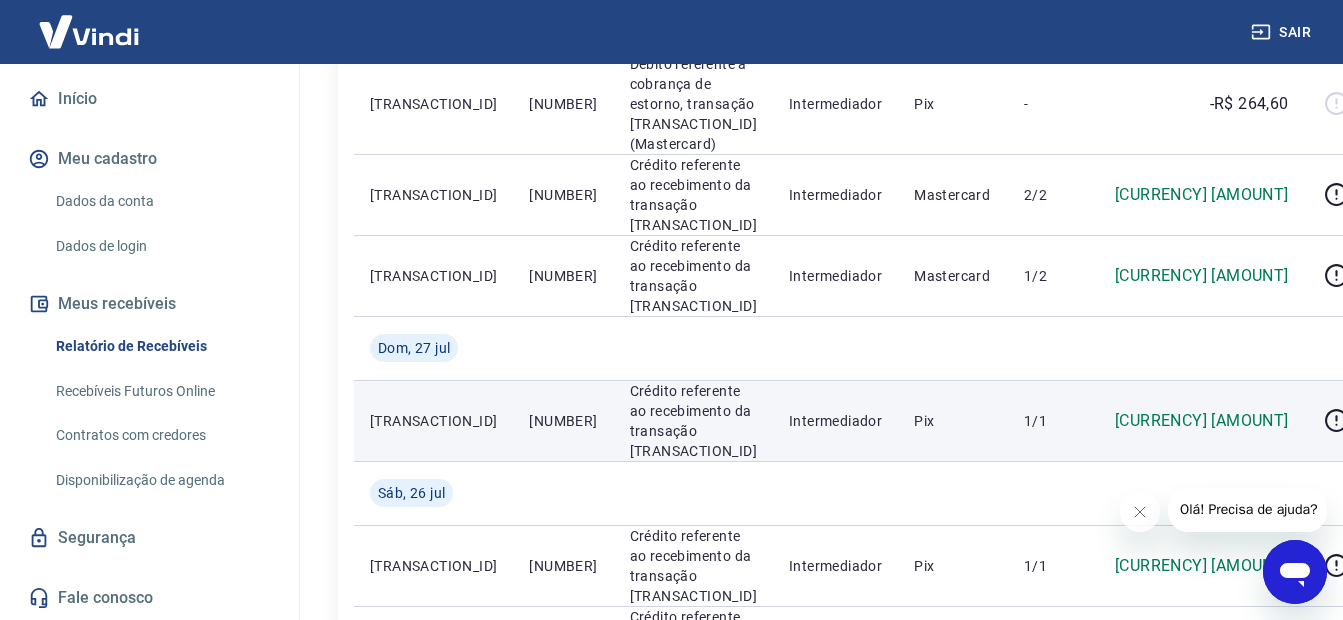 scroll, scrollTop: 900, scrollLeft: 0, axis: vertical 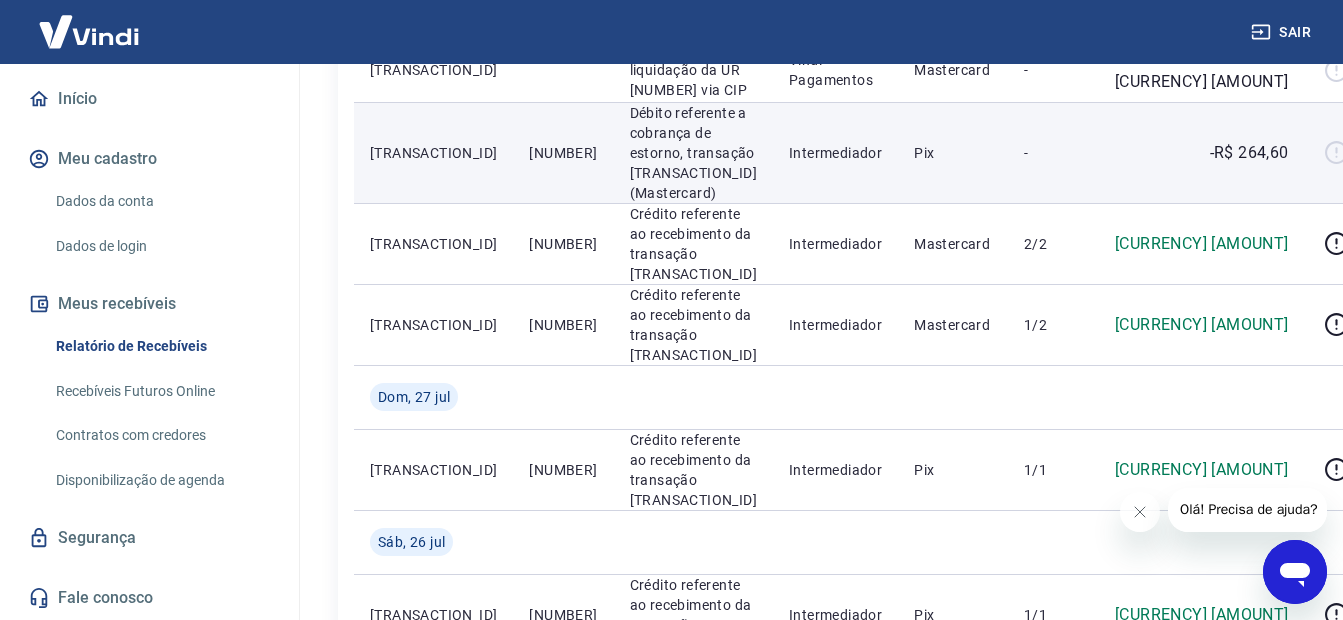 click at bounding box center [1345, 153] 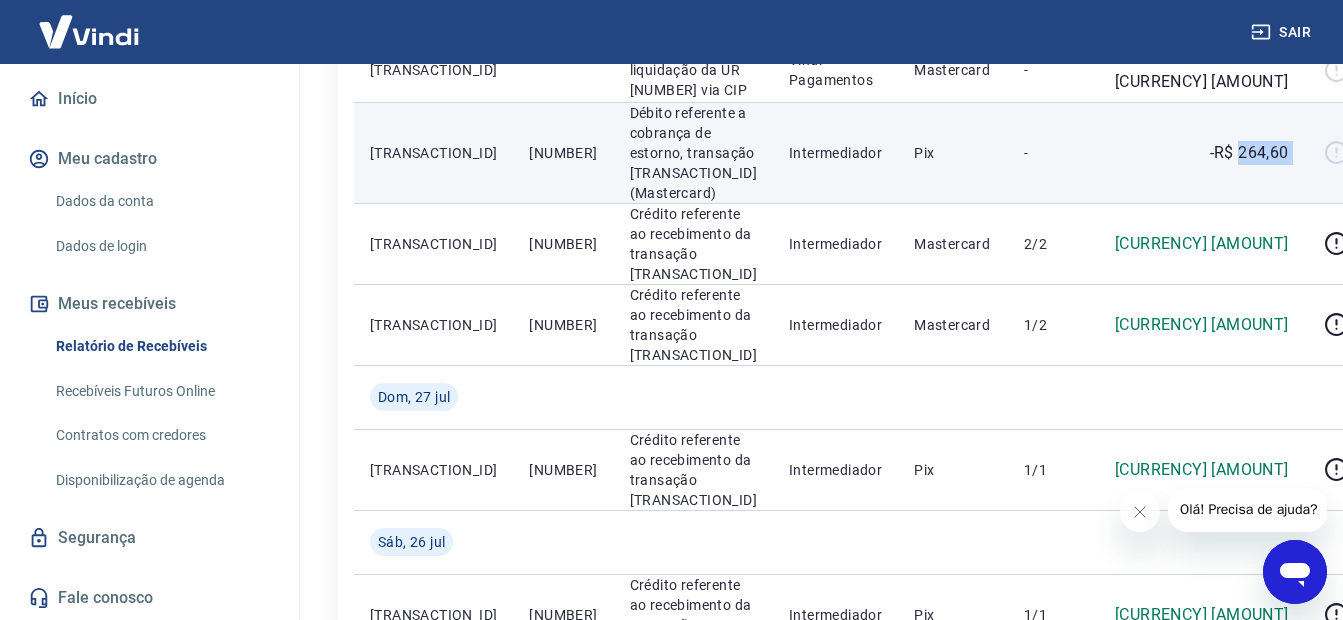 drag, startPoint x: 1132, startPoint y: 244, endPoint x: 1212, endPoint y: 240, distance: 80.09994 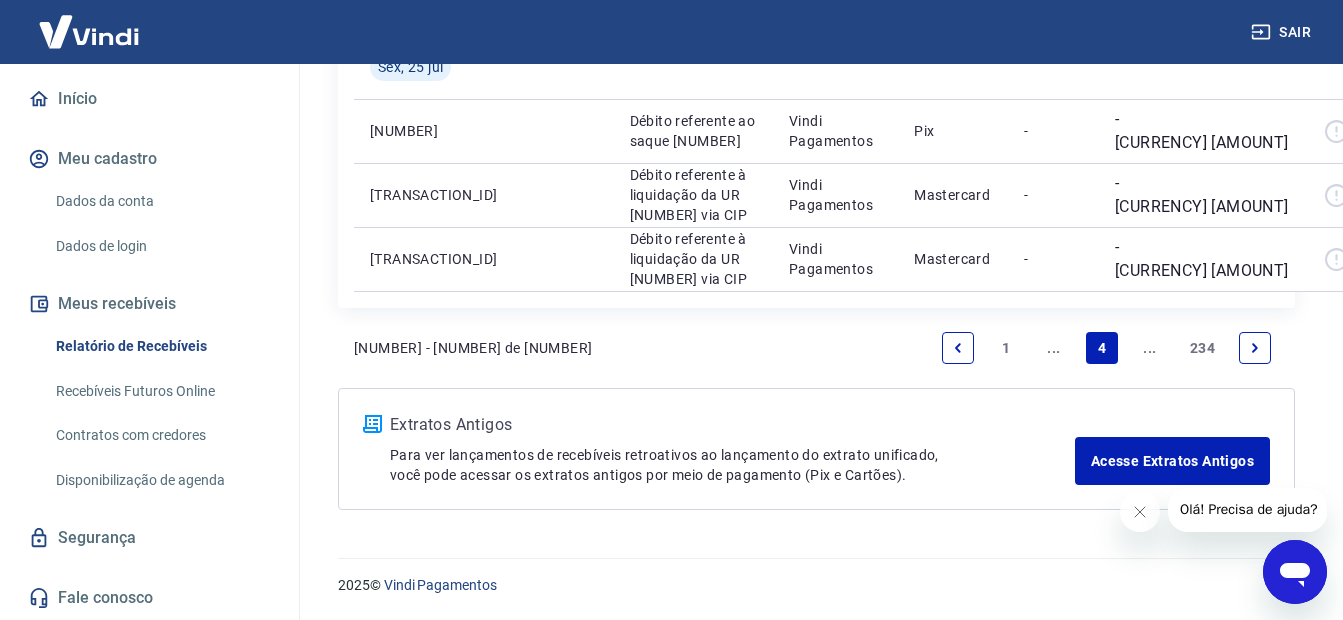 scroll, scrollTop: 2247, scrollLeft: 0, axis: vertical 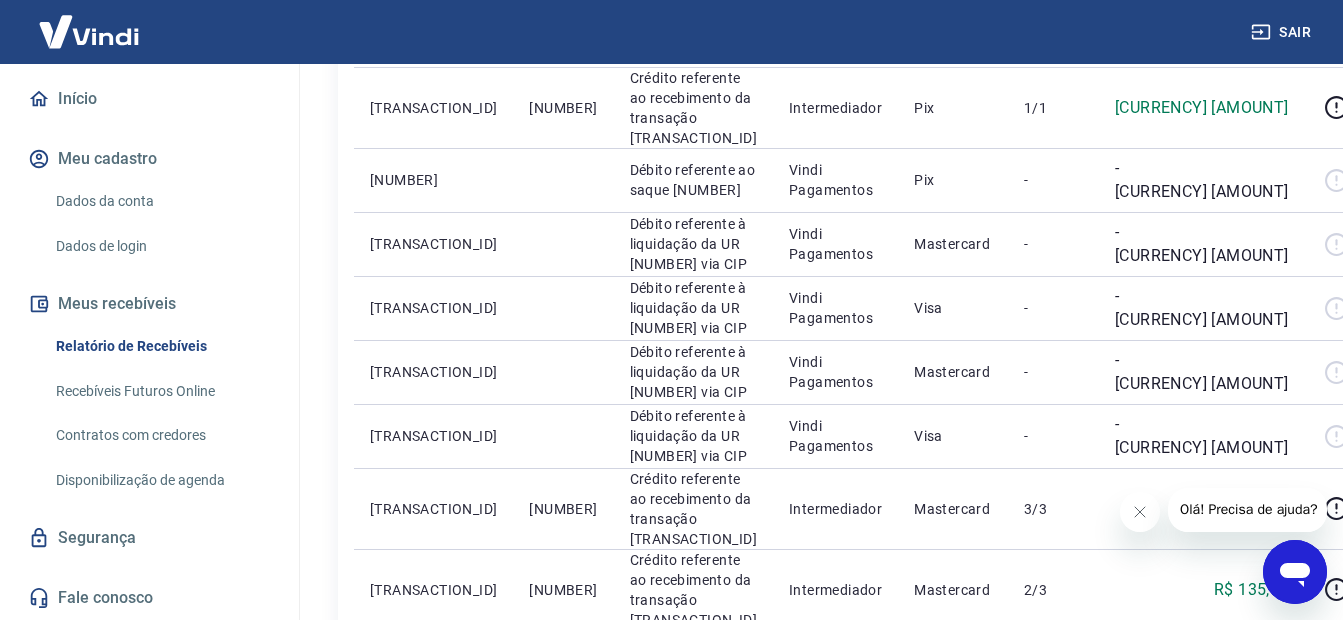 drag, startPoint x: 852, startPoint y: 278, endPoint x: 1307, endPoint y: 99, distance: 488.94376 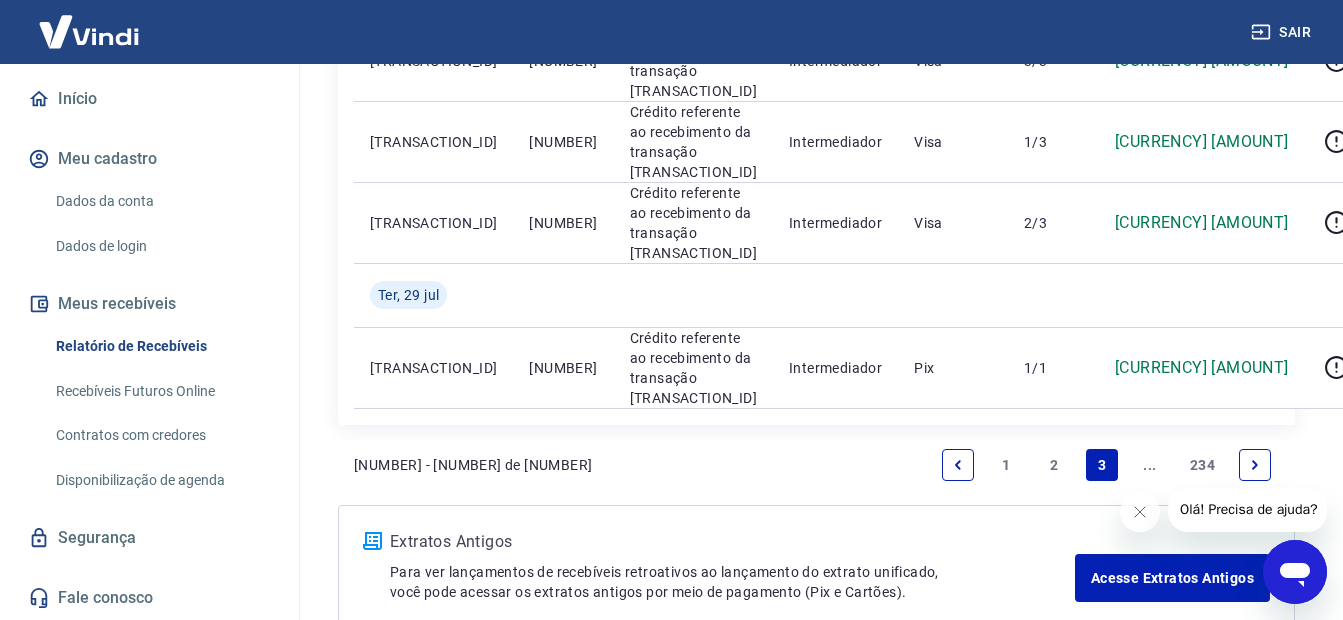 scroll, scrollTop: 1896, scrollLeft: 0, axis: vertical 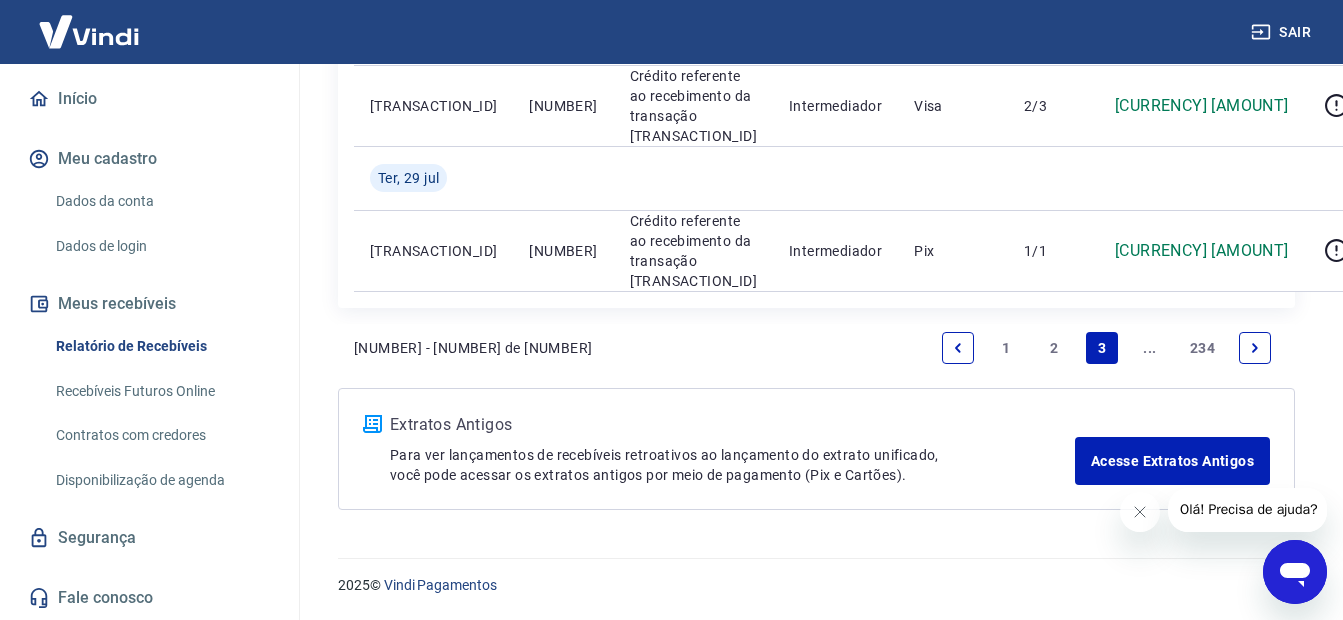 click at bounding box center [958, 348] 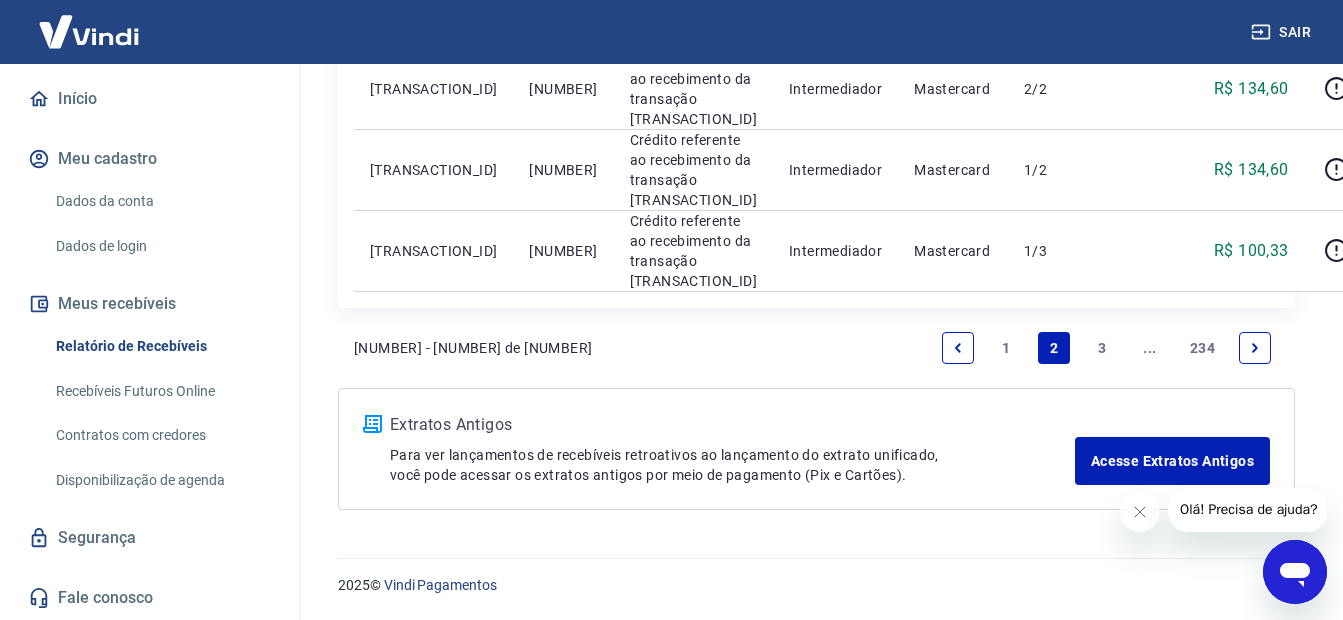 scroll, scrollTop: 2494, scrollLeft: 0, axis: vertical 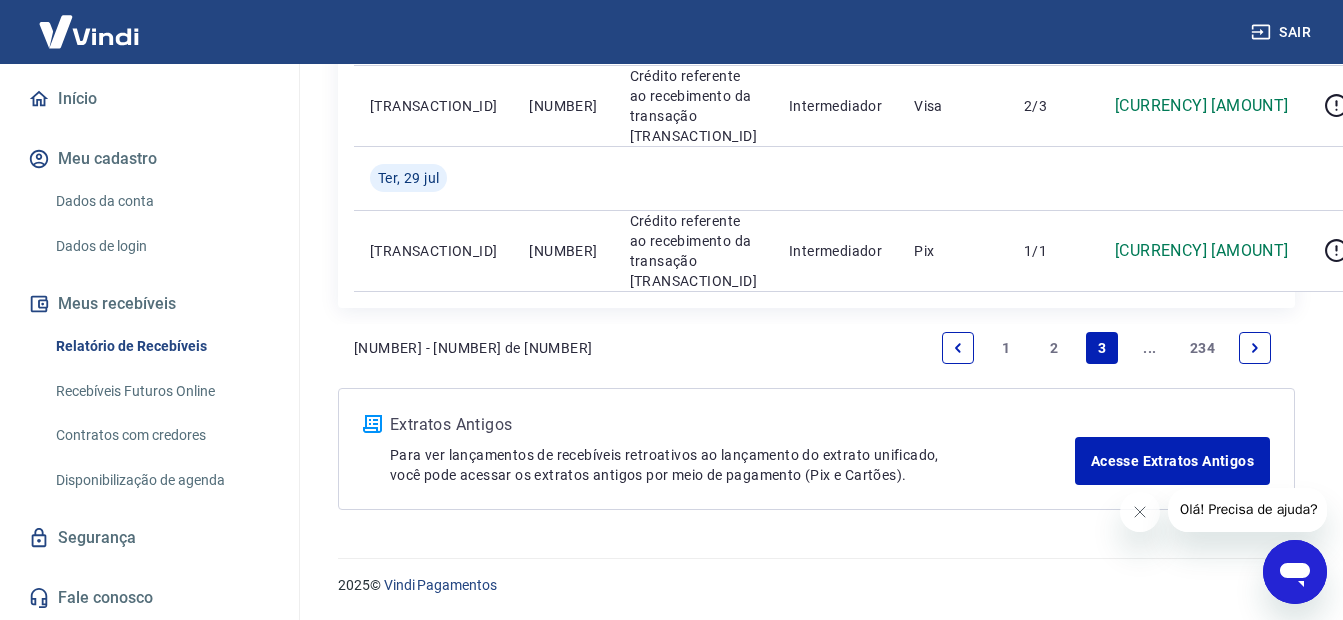 click 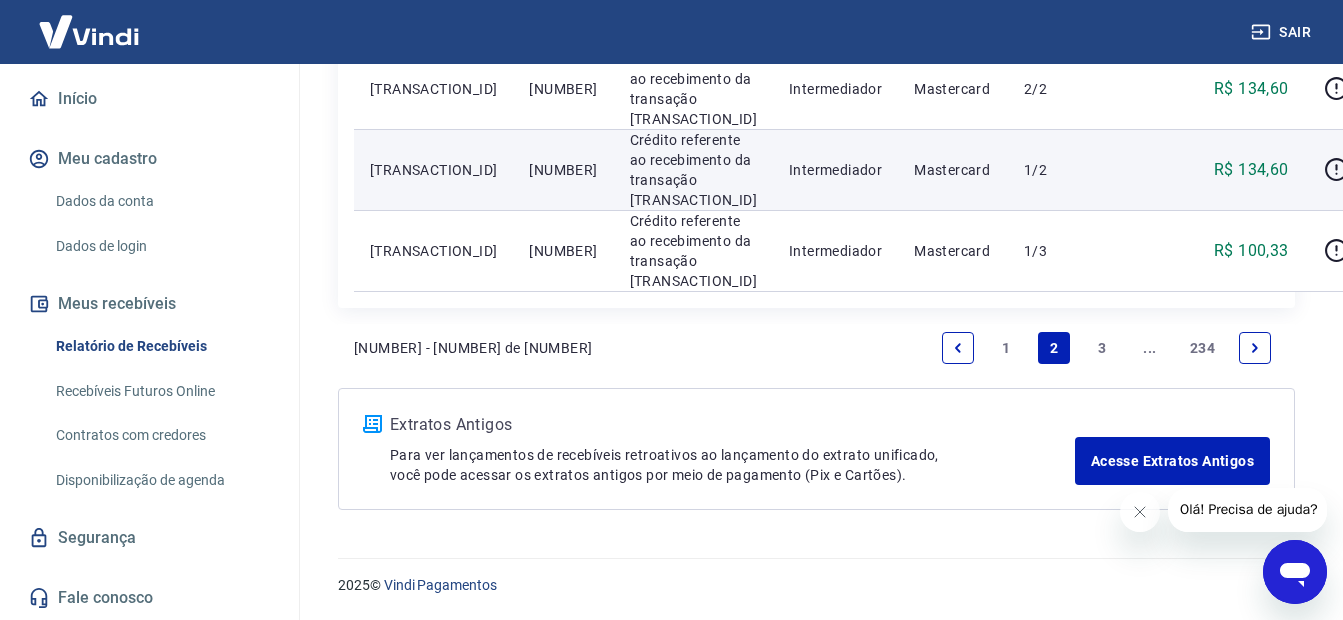 scroll, scrollTop: 2300, scrollLeft: 0, axis: vertical 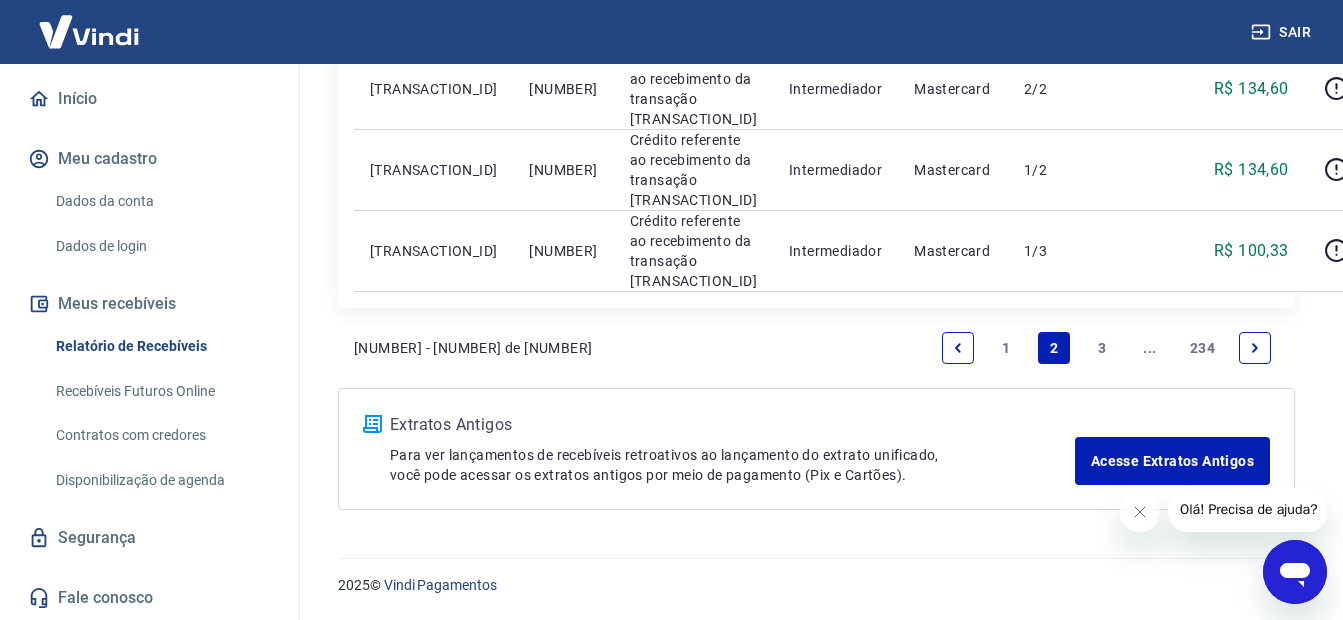 click at bounding box center (958, 348) 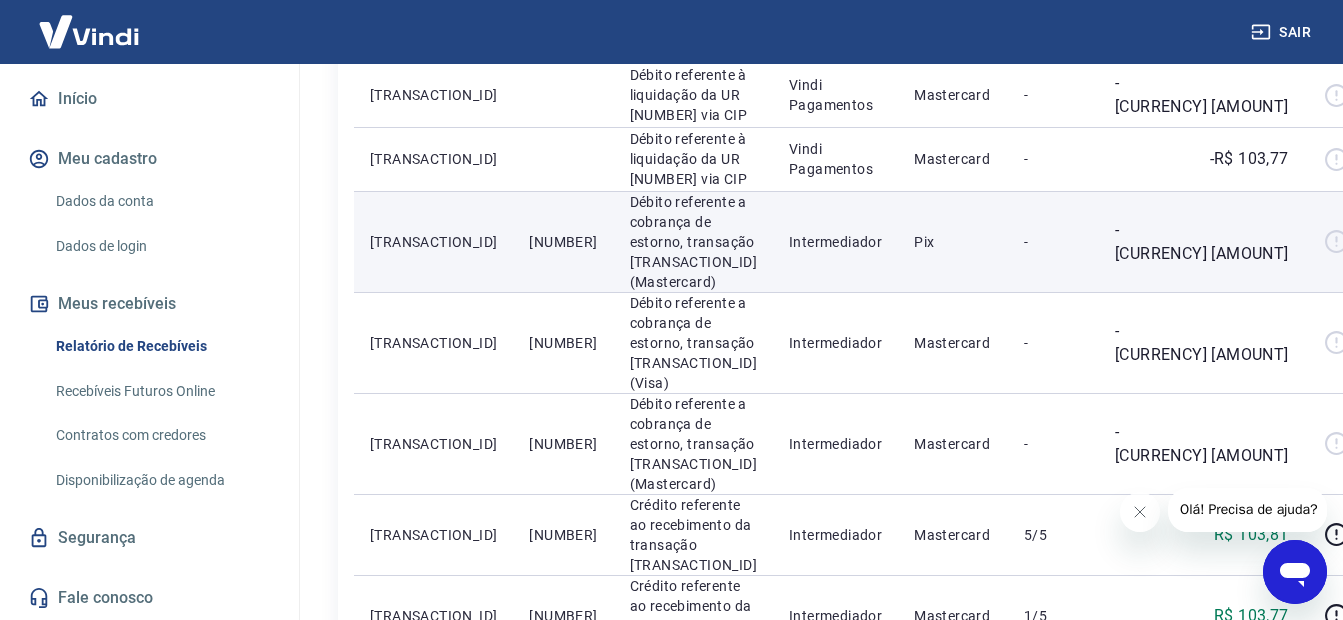 scroll, scrollTop: 457, scrollLeft: 0, axis: vertical 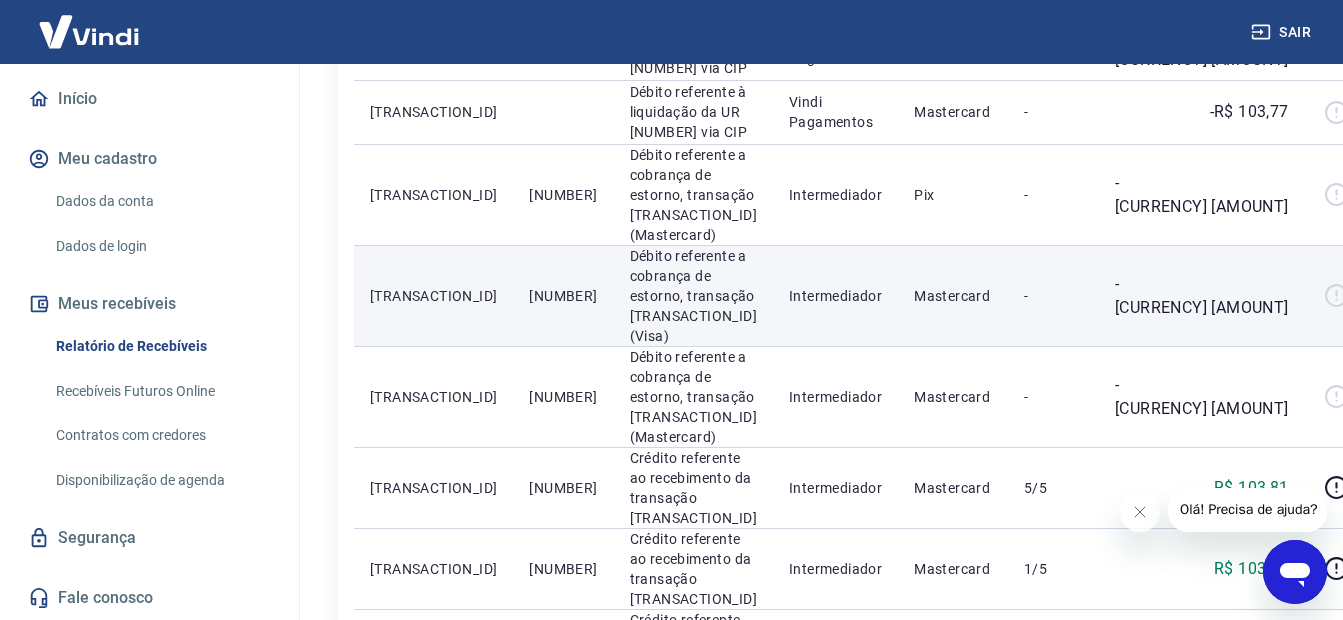 click on "[TRANSACTION_ID]" at bounding box center (433, 295) 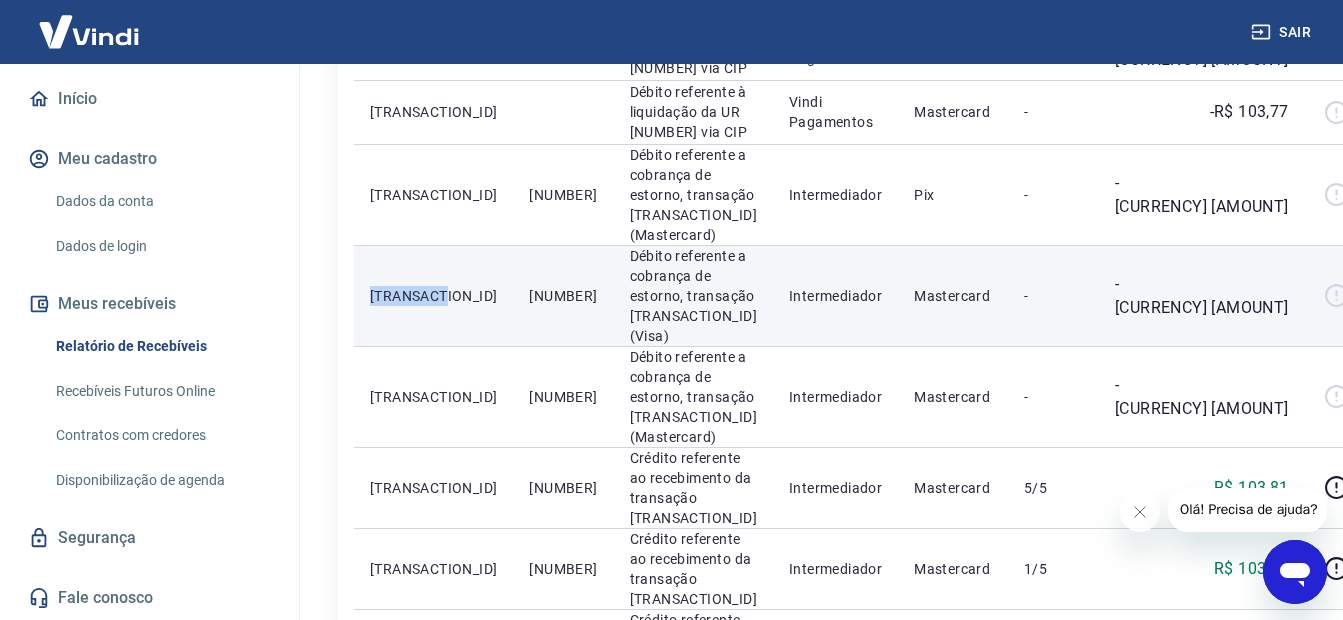 copy on "[TRANSACTION_ID]" 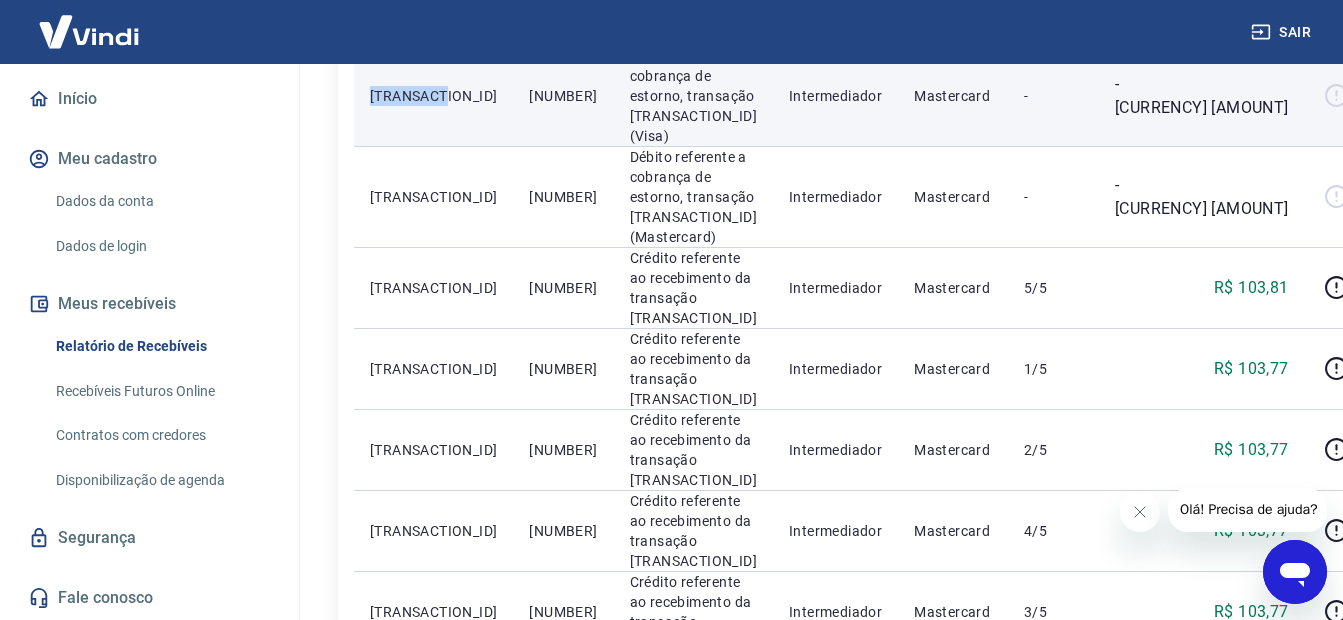 scroll, scrollTop: 557, scrollLeft: 0, axis: vertical 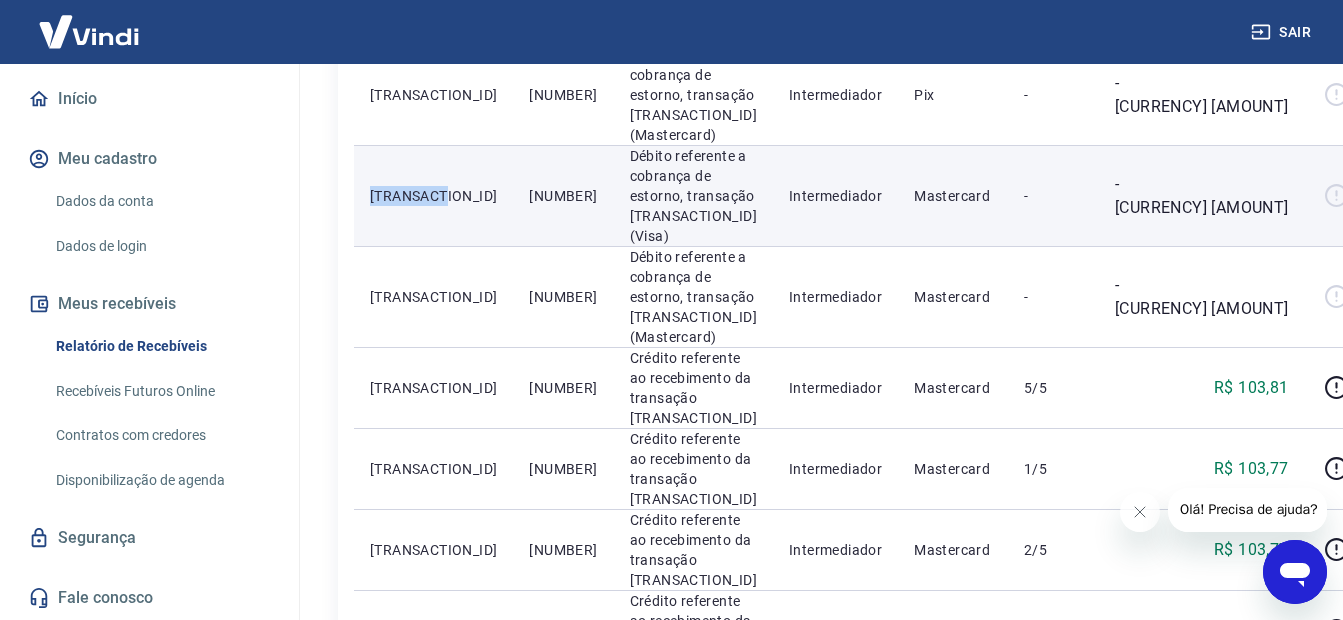 copy on "[TRANSACTION_ID]" 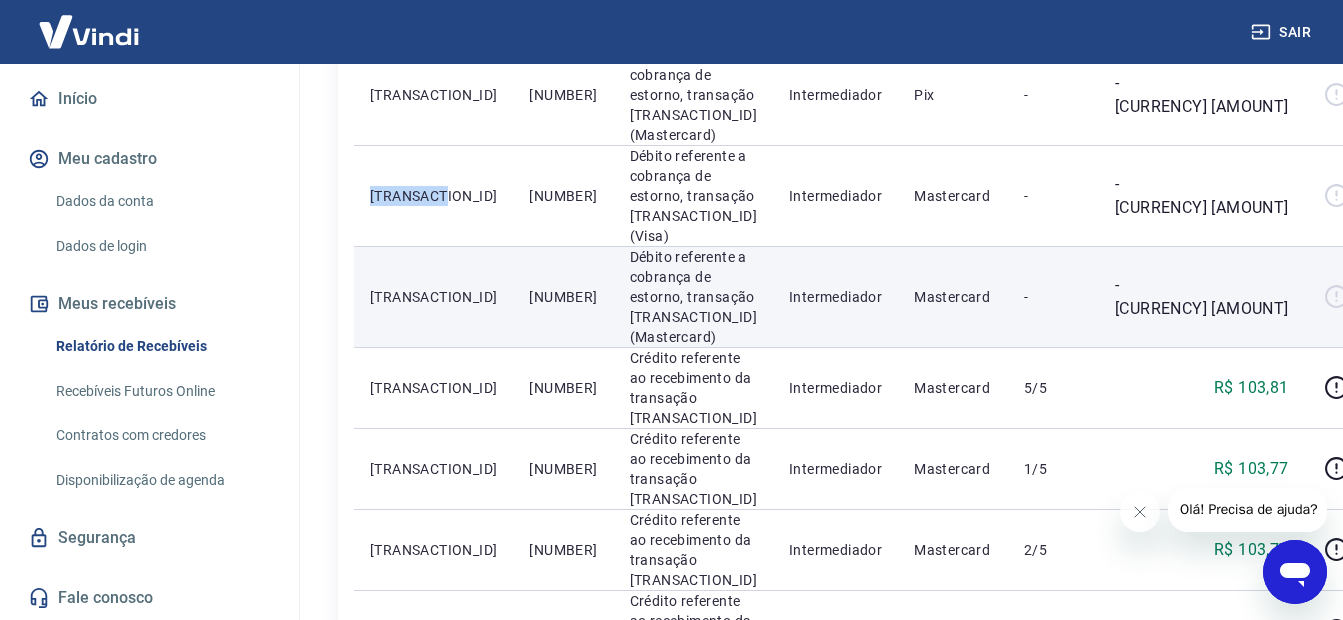 copy on "[TRANSACTION_ID]" 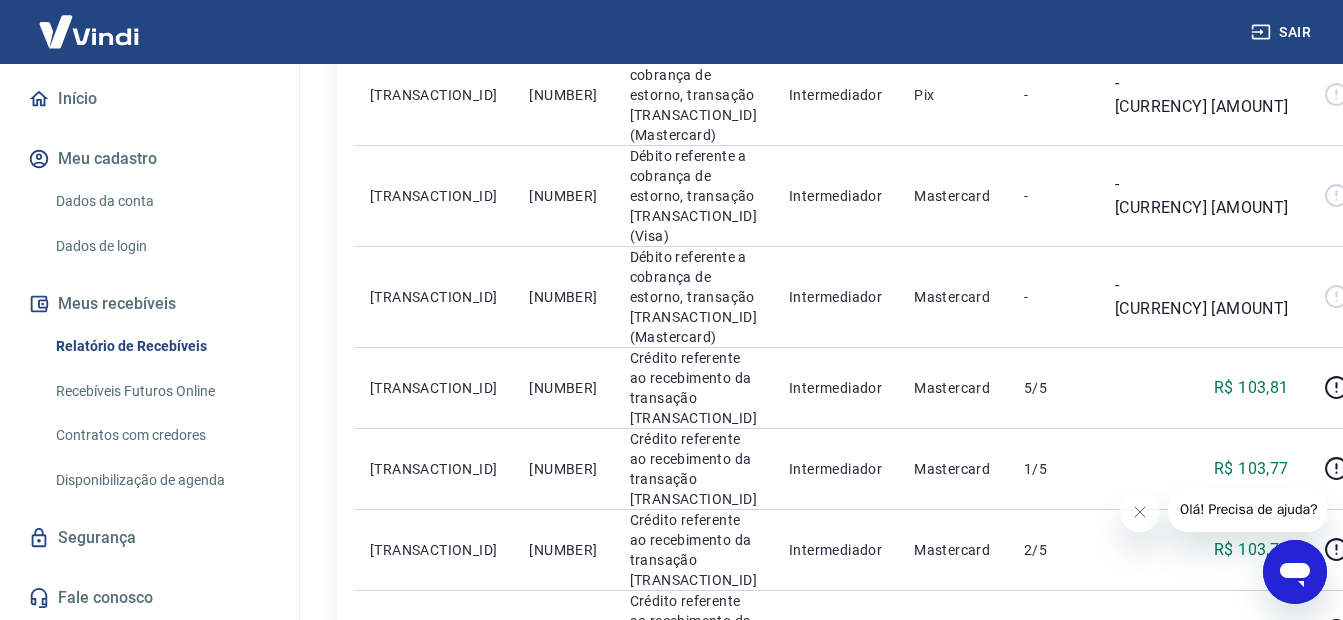 click on "ID Pedido Descrição Origem Pagamento Parcelas Valor Líq. Tarifas Ter, 05 ago [TRANSACTION_ID] Débito referente à liquidação da UR [NUMBER] via CIP Vindi Pagamentos Mastercard - -[CURRENCY] [AMOUNT] [TRANSACTION_ID] Débito referente à liquidação da UR [NUMBER] via CIP Vindi Pagamentos Mastercard - -[CURRENCY] [AMOUNT] [TRANSACTION_ID] [NUMBER] Débito referente a cobrança de estorno, transação [TRANSACTION_ID] (Mastercard) Intermediador Pix - -[CURRENCY] [AMOUNT] [TRANSACTION_ID] [NUMBER] Débito referente a cobrança de estorno, transação [TRANSACTION_ID] (Visa) Intermediador Mastercard - -[CURRENCY] [AMOUNT] [TRANSACTION_ID] [NUMBER] Débito referente a cobrança de estorno, transação [TRANSACTION_ID] (Mastercard) Intermediador Mastercard - -[CURRENCY] [AMOUNT] [TRANSACTION_ID] [NUMBER] Crédito referente ao recebimento da transação [TRANSACTION_ID] Intermediador Mastercard 5/5 [CURRENCY] [AMOUNT] [TRANSACTION_ID] [NUMBER] Crédito referente ao recebimento da transação [TRANSACTION_ID] Intermediador Mastercard 1/5 [CURRENCY] [AMOUNT] [TRANSACTION_ID] [NUMBER] Intermediador Mastercard 2/5 [CURRENCY] [AMOUNT] 4/5 -" at bounding box center [816, 730] 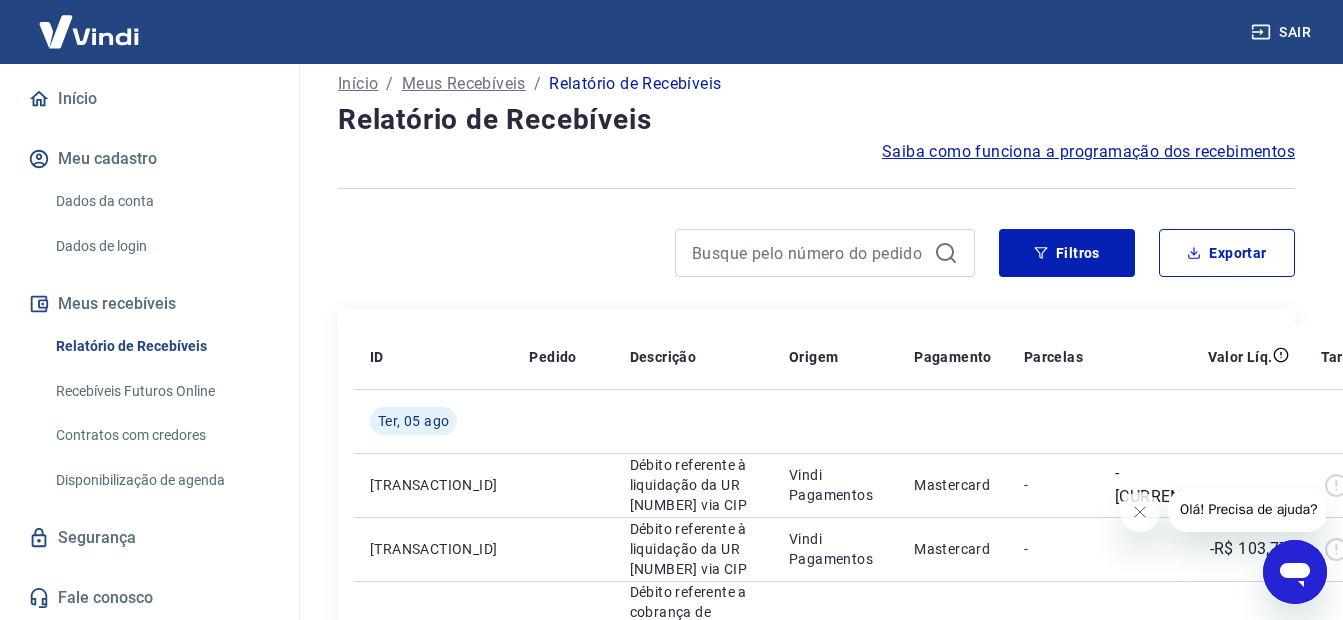 scroll, scrollTop: 0, scrollLeft: 0, axis: both 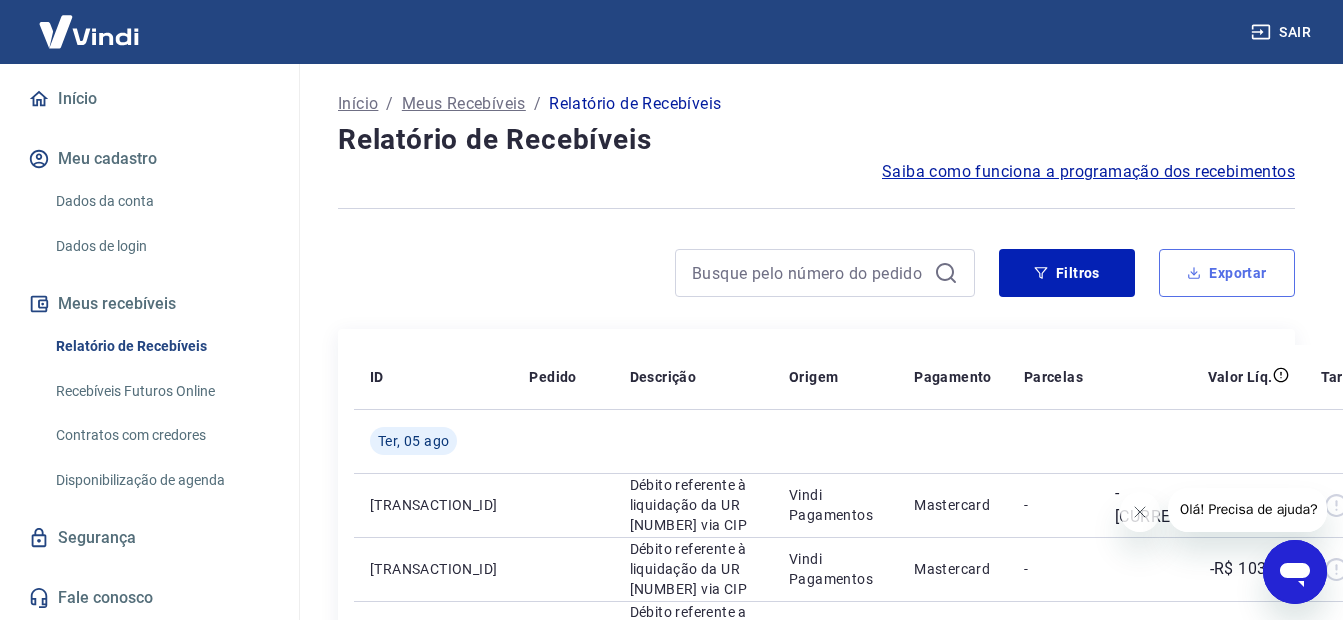 click 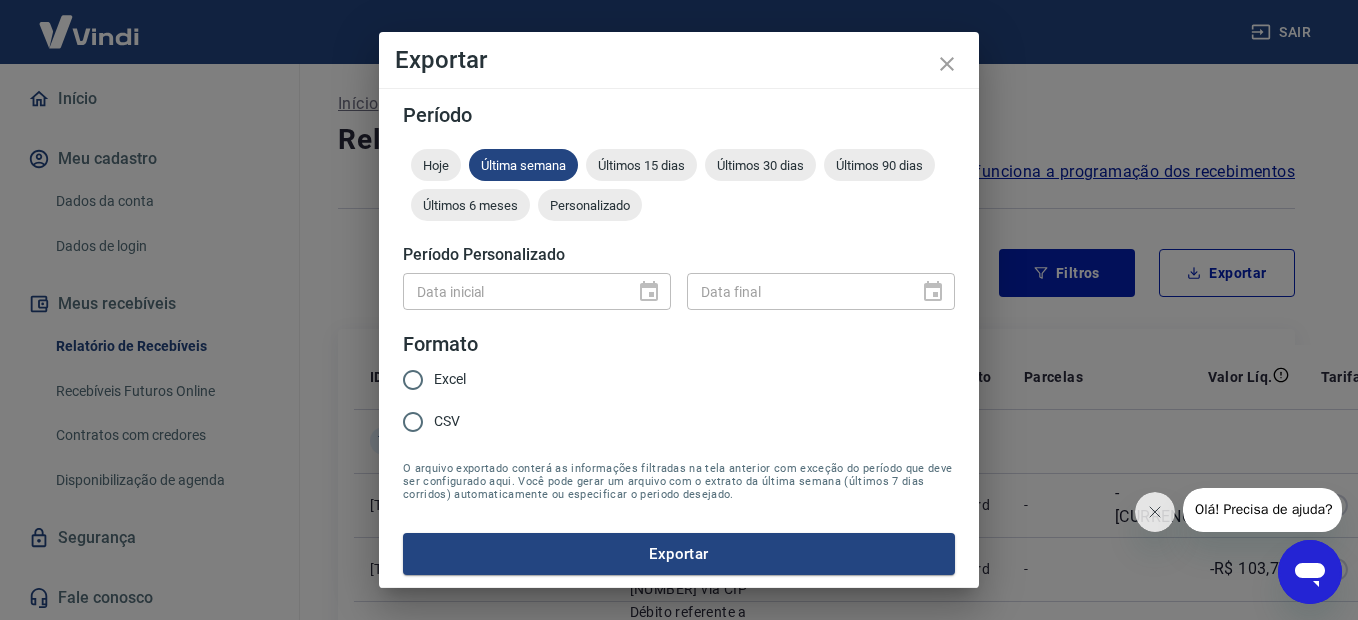 click on "Exportar   Período   Hoje Última semana Últimos 15 dias Últimos 30 dias Últimos 90 dias Últimos 6 meses Personalizado Período Personalizado Data inicial Data inicial Data final Data final Formato Excel CSV O arquivo exportado conterá as informações filtradas na tela anterior com exceção do período que deve ser configurado aqui. Você pode gerar um arquivo com o extrato da última semana (últimos 7 dias corridos) automaticamente ou especificar o periodo desejado. Exportar" at bounding box center [679, 310] 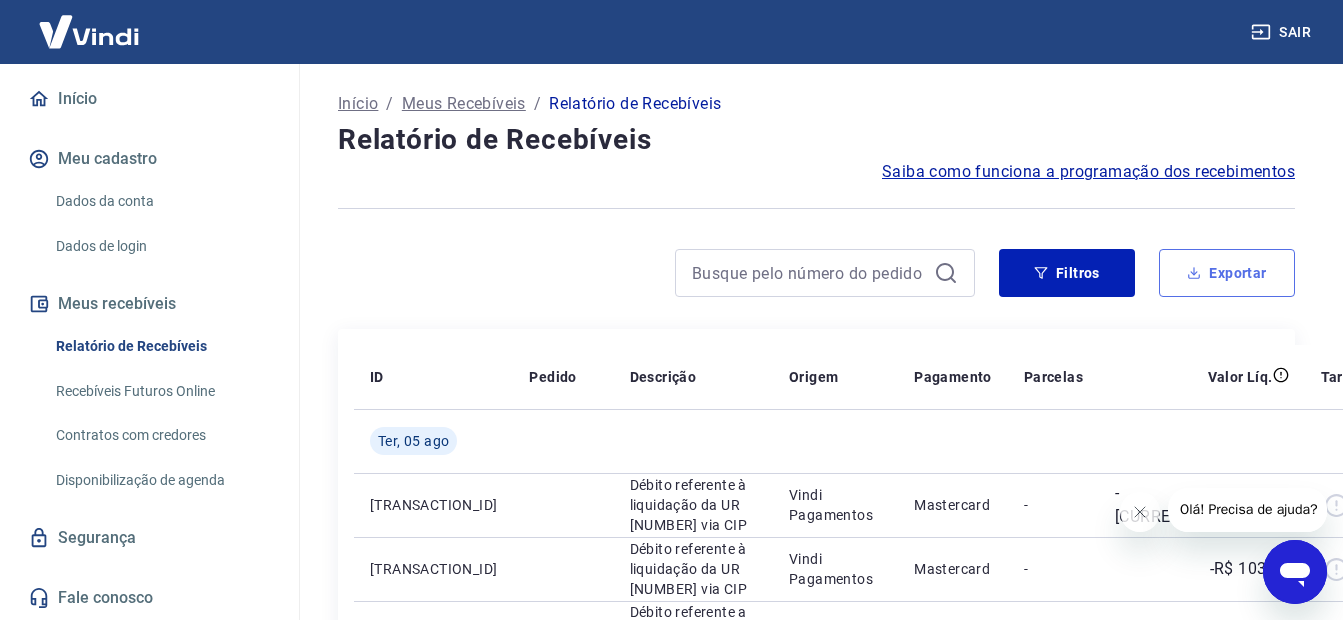 click on "Exportar" at bounding box center (1227, 273) 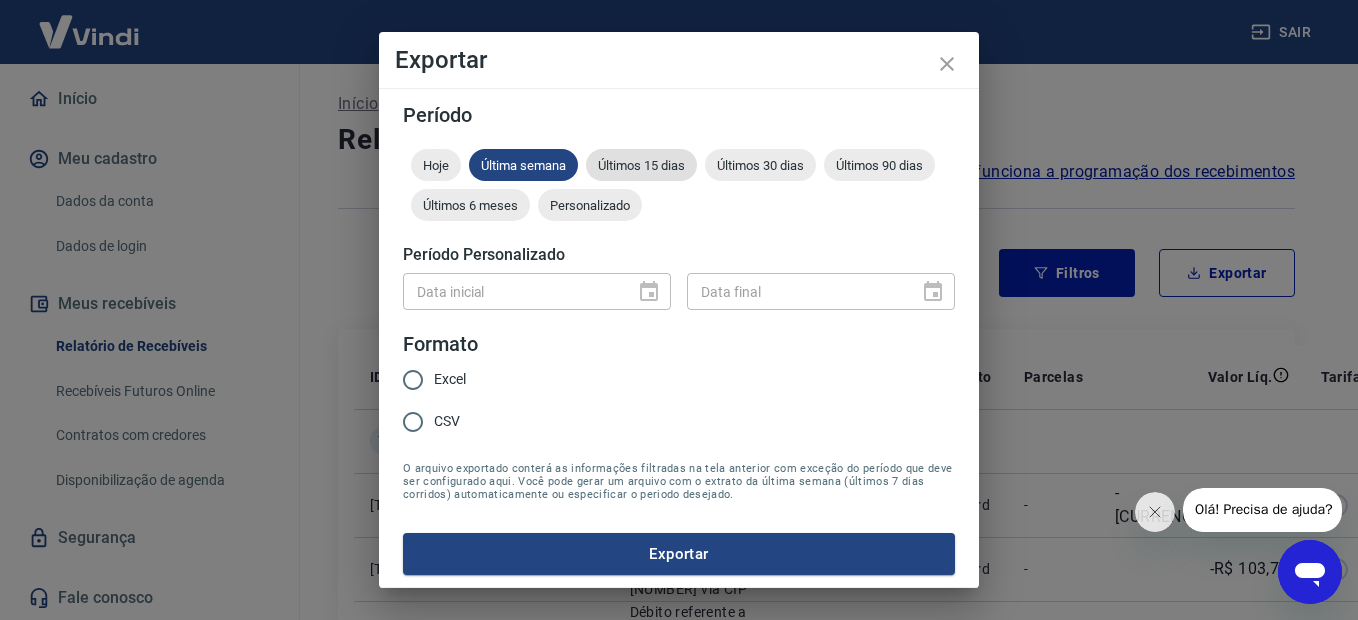 click on "Últimos 15 dias" at bounding box center [641, 165] 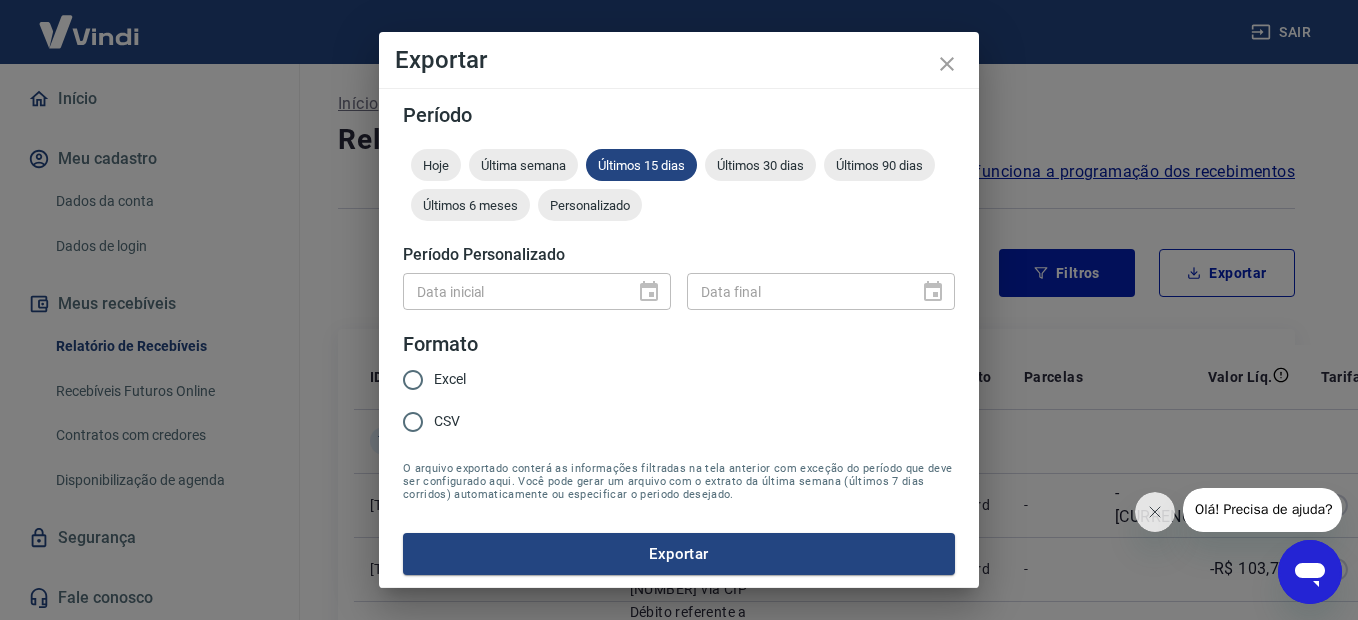 click on "Excel" at bounding box center [413, 380] 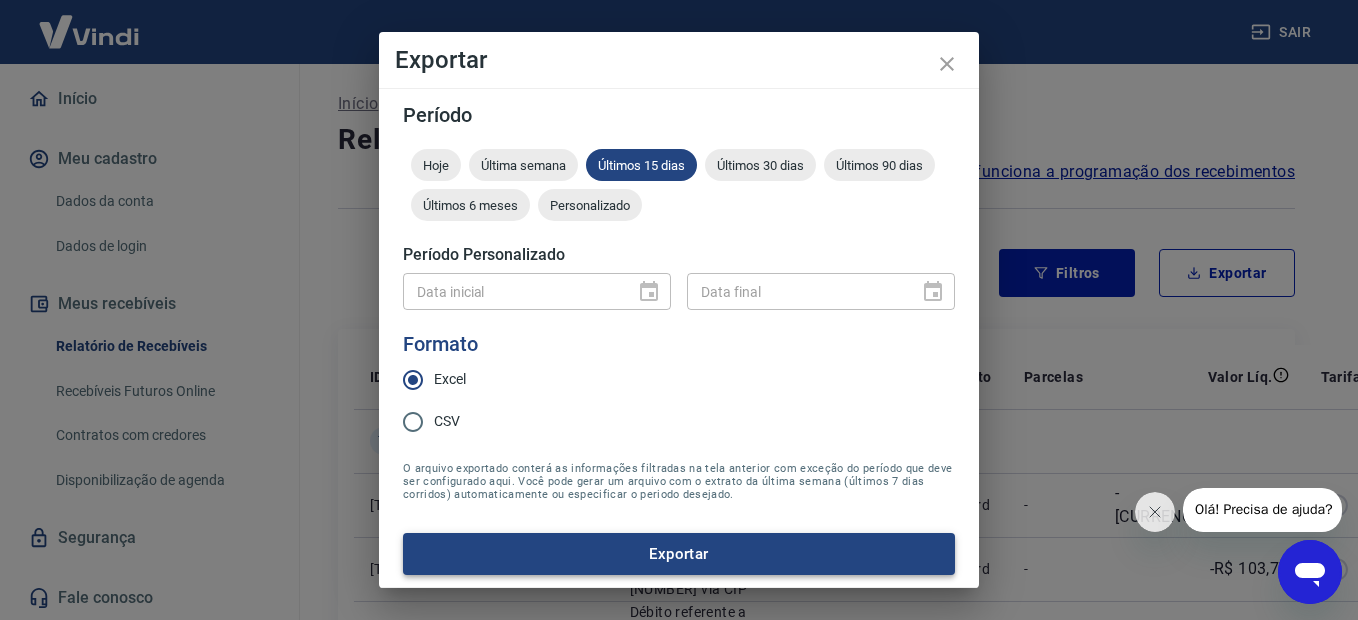 click on "Exportar" at bounding box center (679, 554) 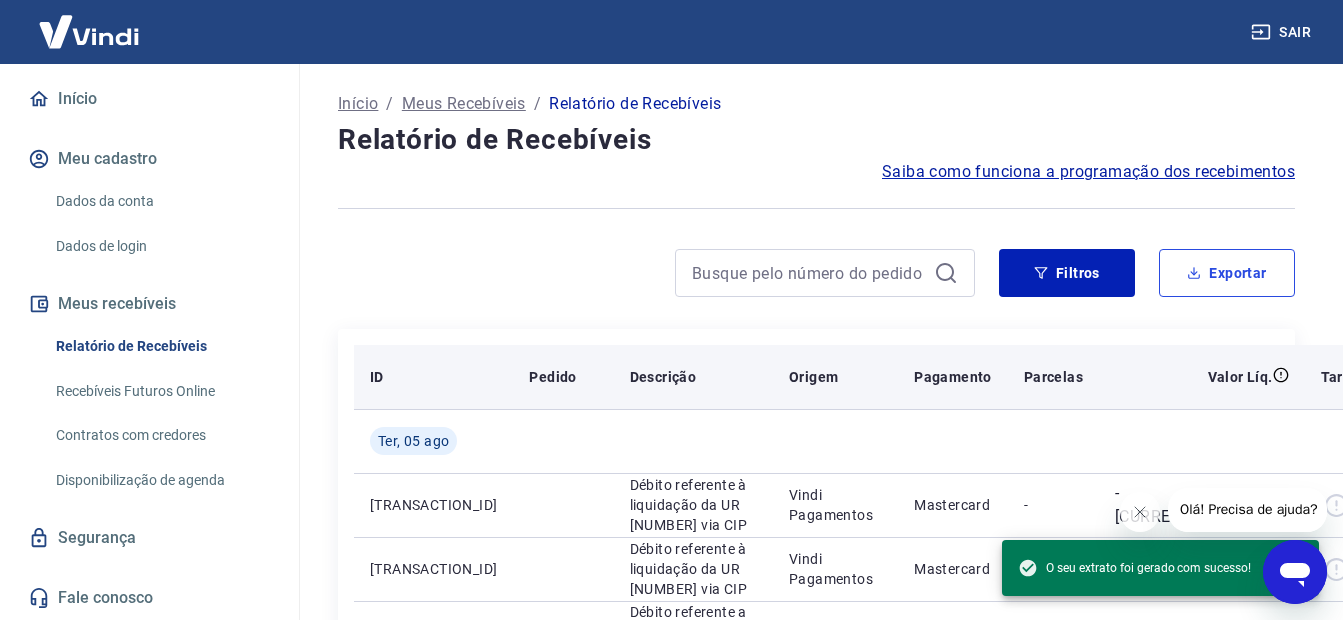 type 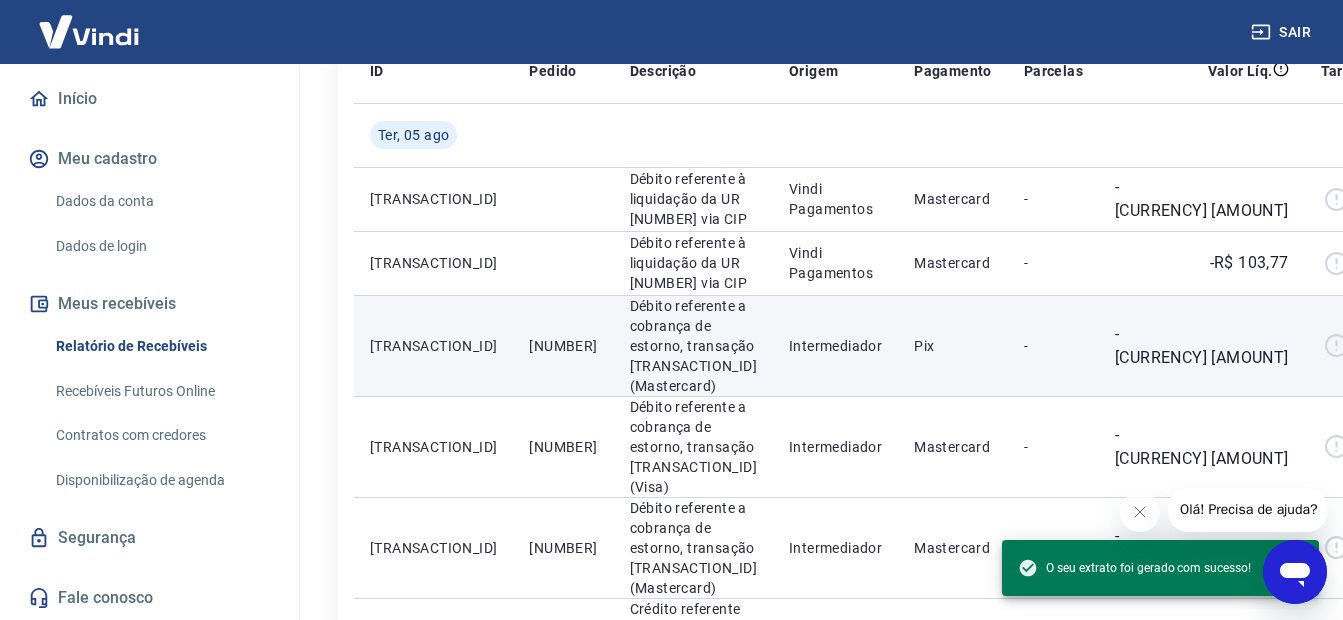 scroll, scrollTop: 300, scrollLeft: 0, axis: vertical 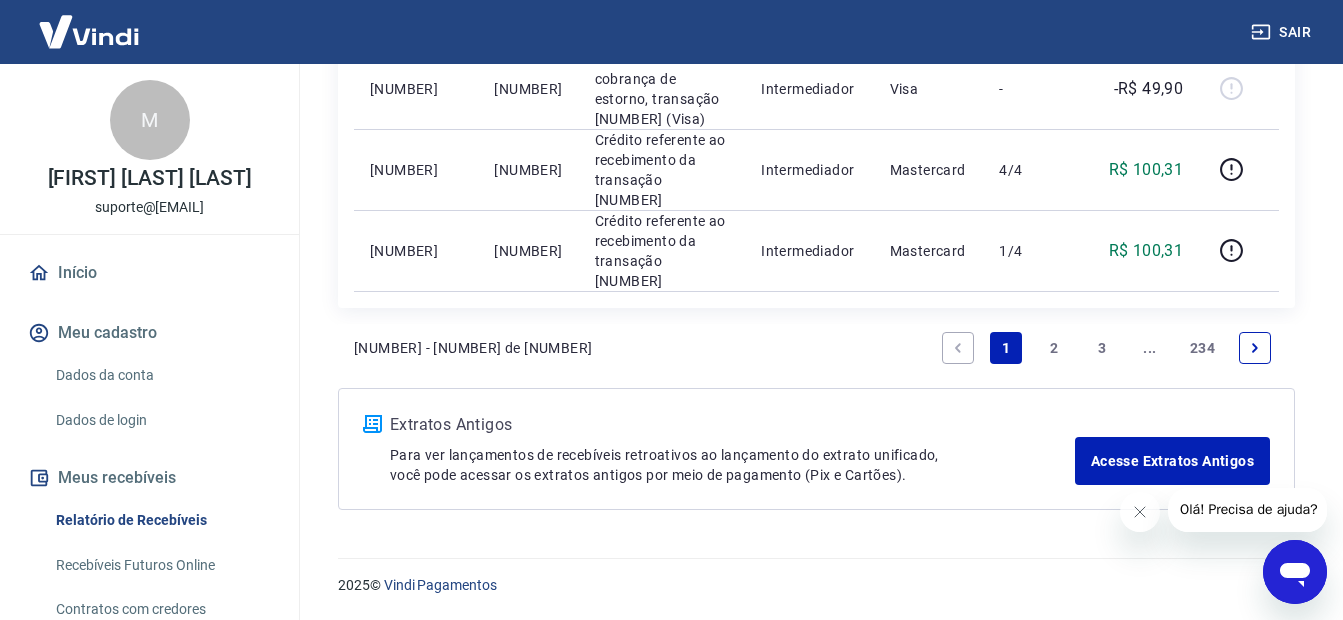 click 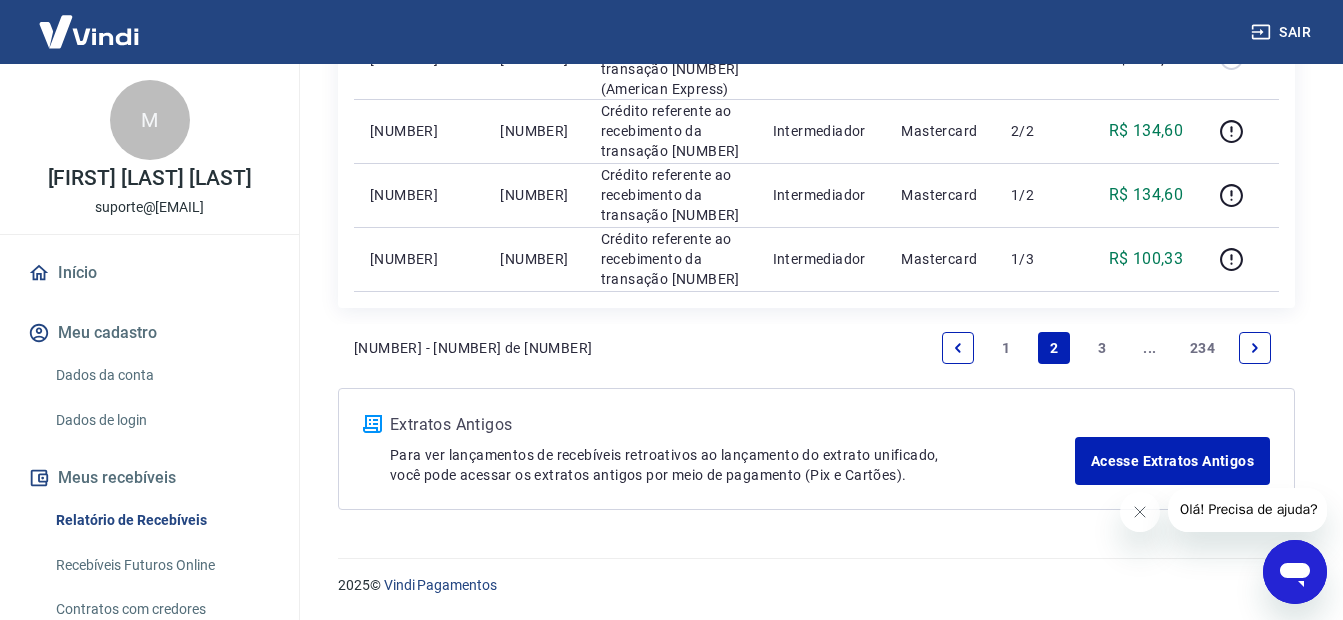 scroll, scrollTop: 2494, scrollLeft: 0, axis: vertical 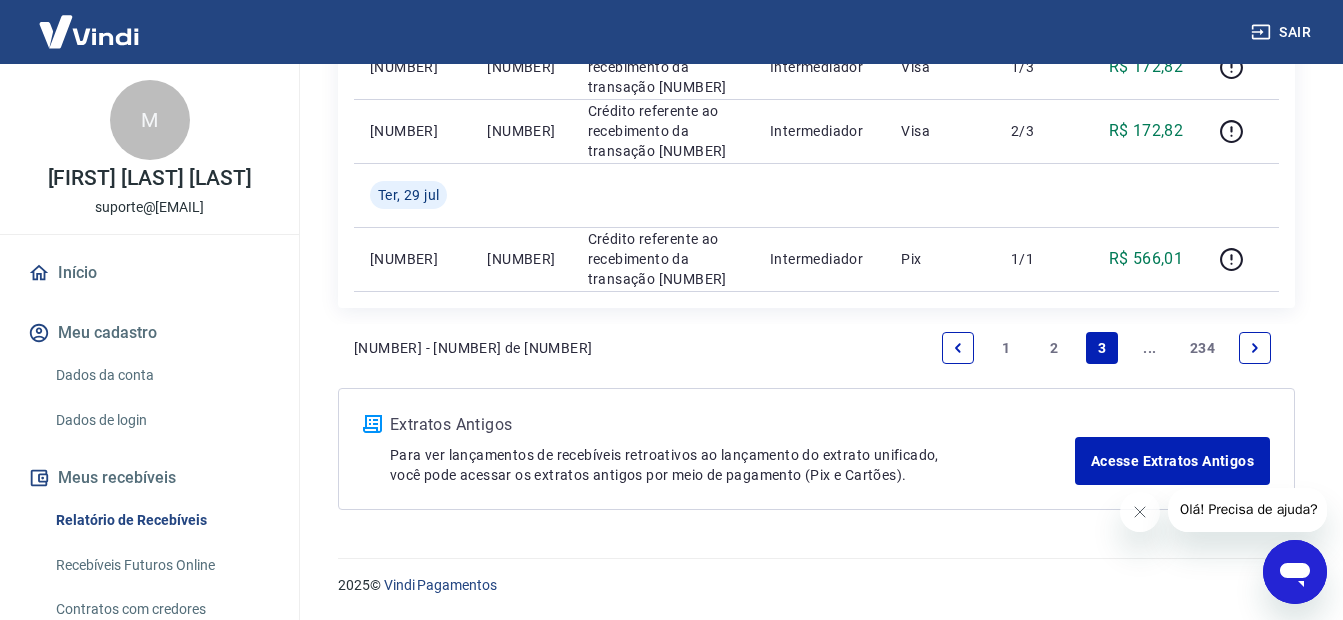 click at bounding box center [958, 348] 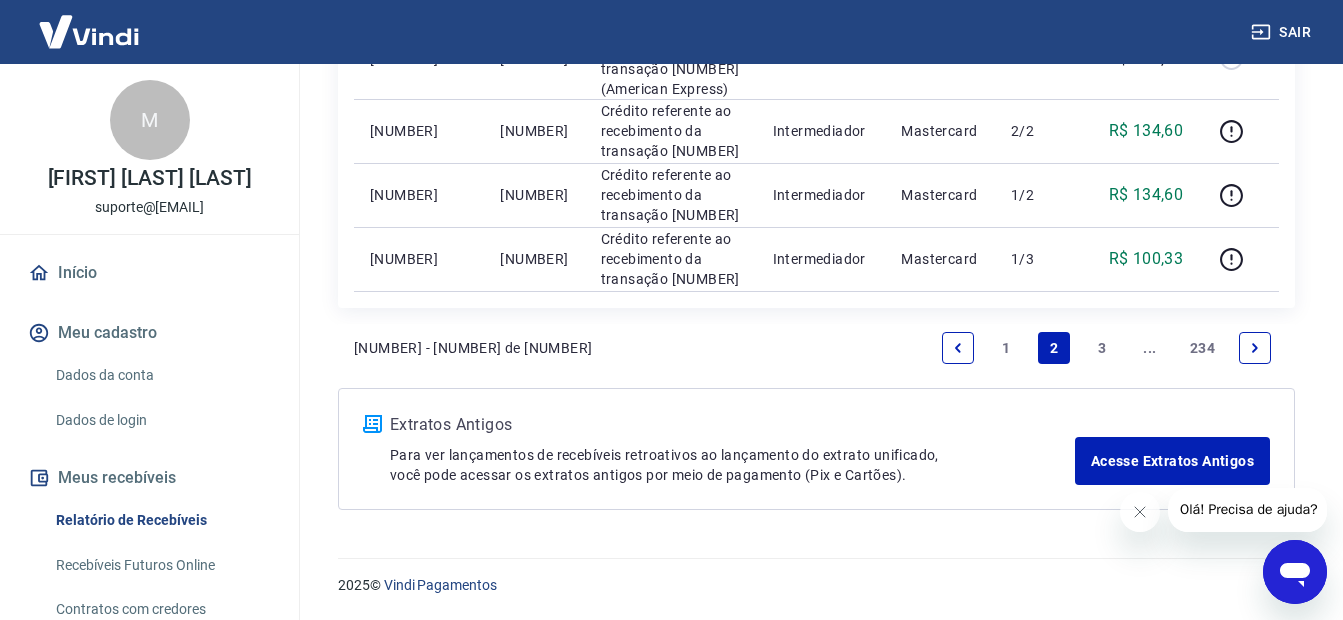 scroll, scrollTop: 2000, scrollLeft: 0, axis: vertical 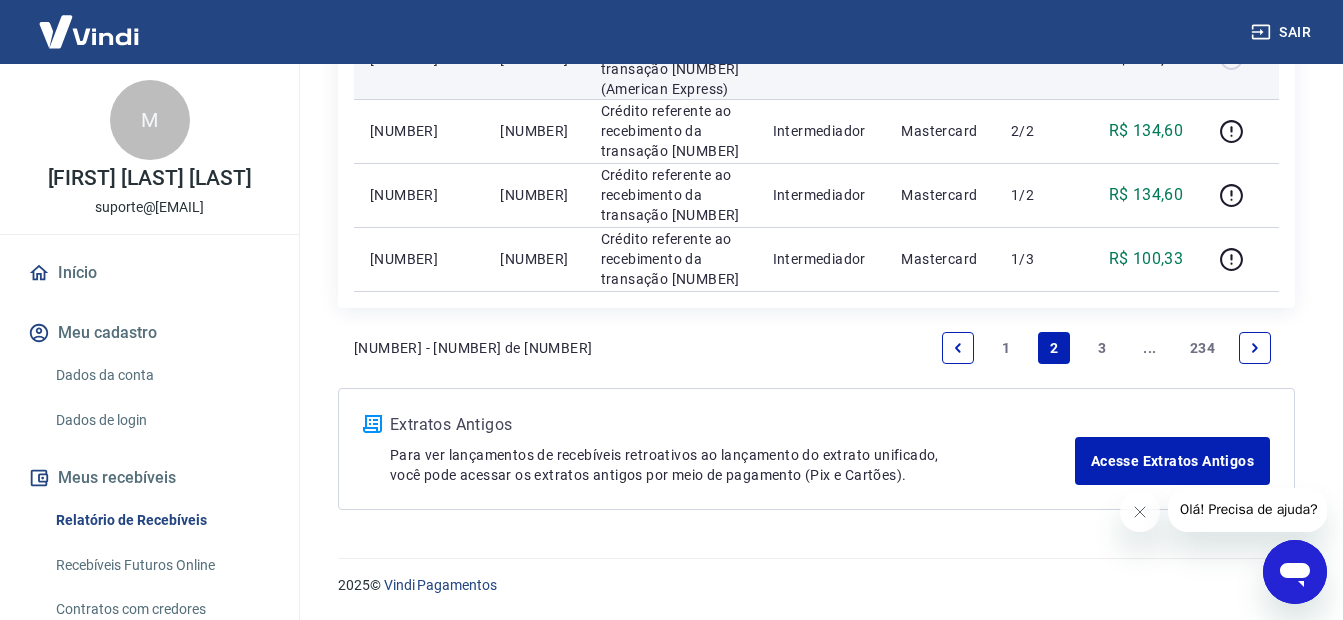 drag, startPoint x: 467, startPoint y: 391, endPoint x: 367, endPoint y: 398, distance: 100.2447 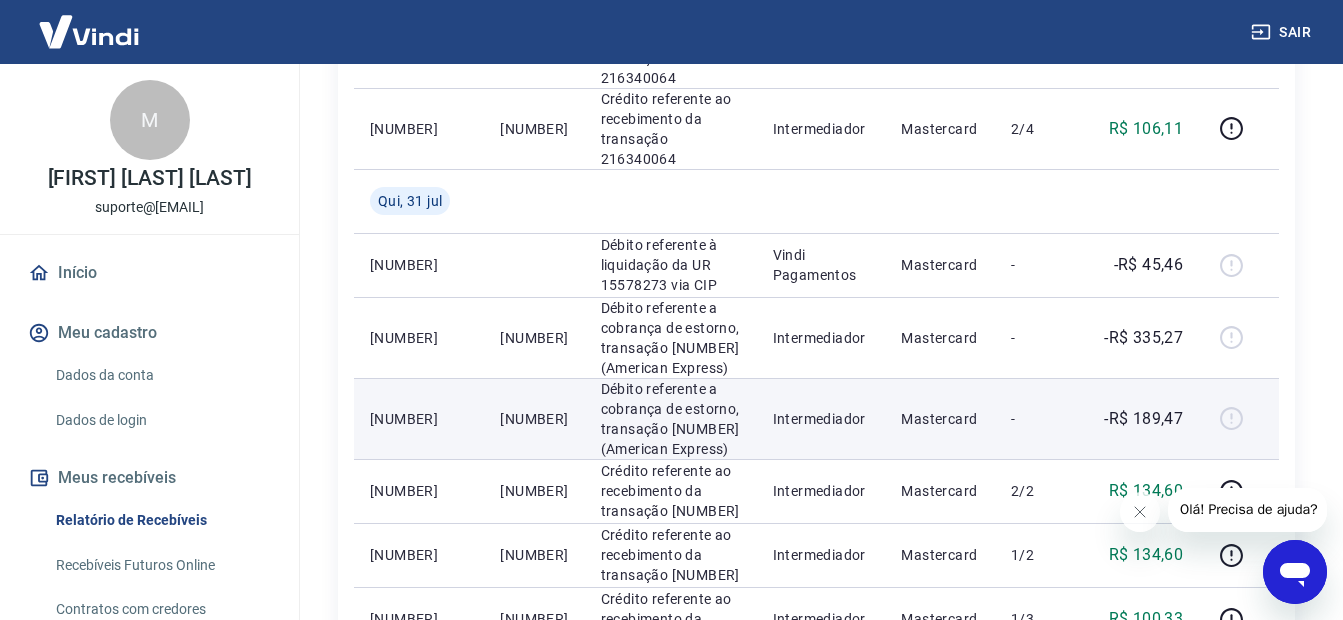 scroll, scrollTop: 1400, scrollLeft: 0, axis: vertical 